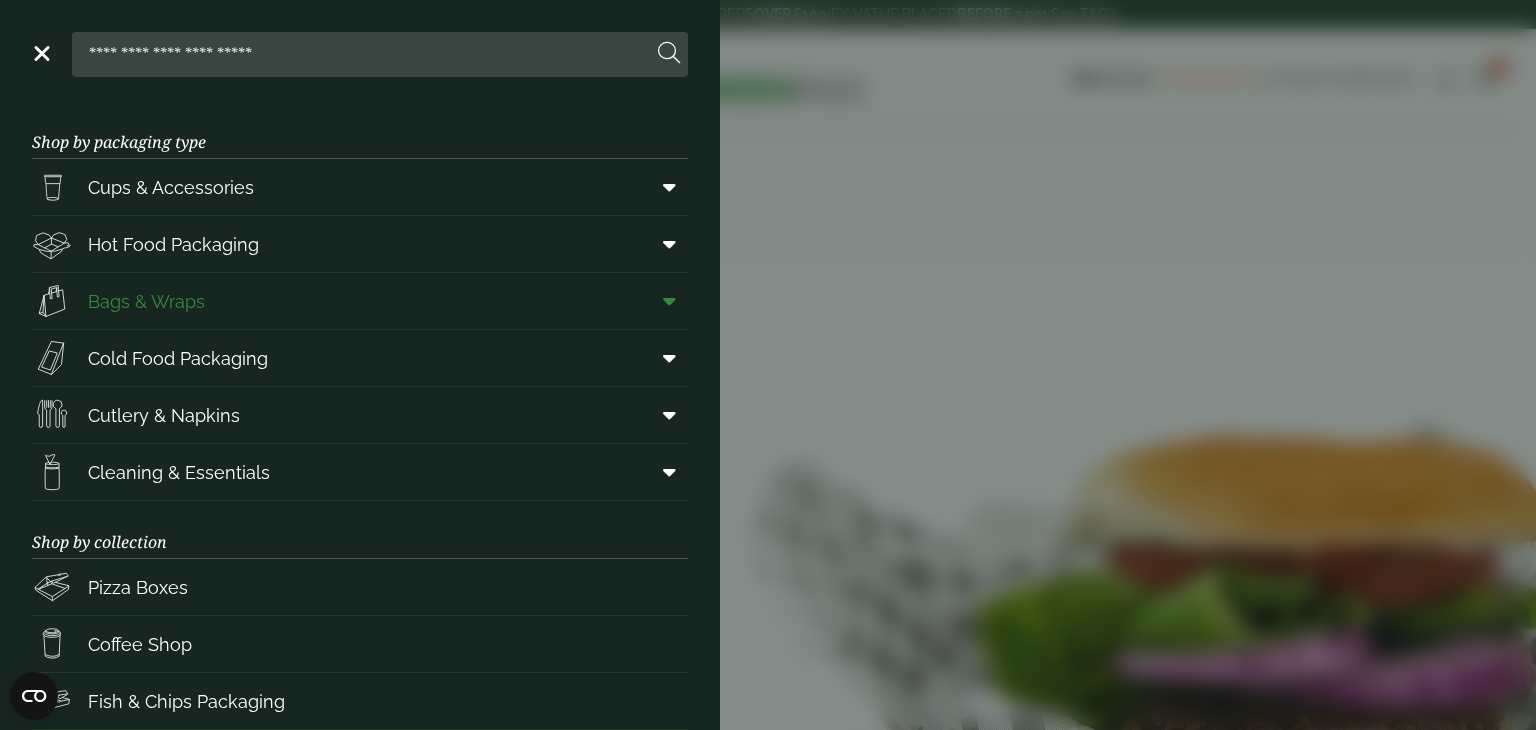 scroll, scrollTop: 0, scrollLeft: 0, axis: both 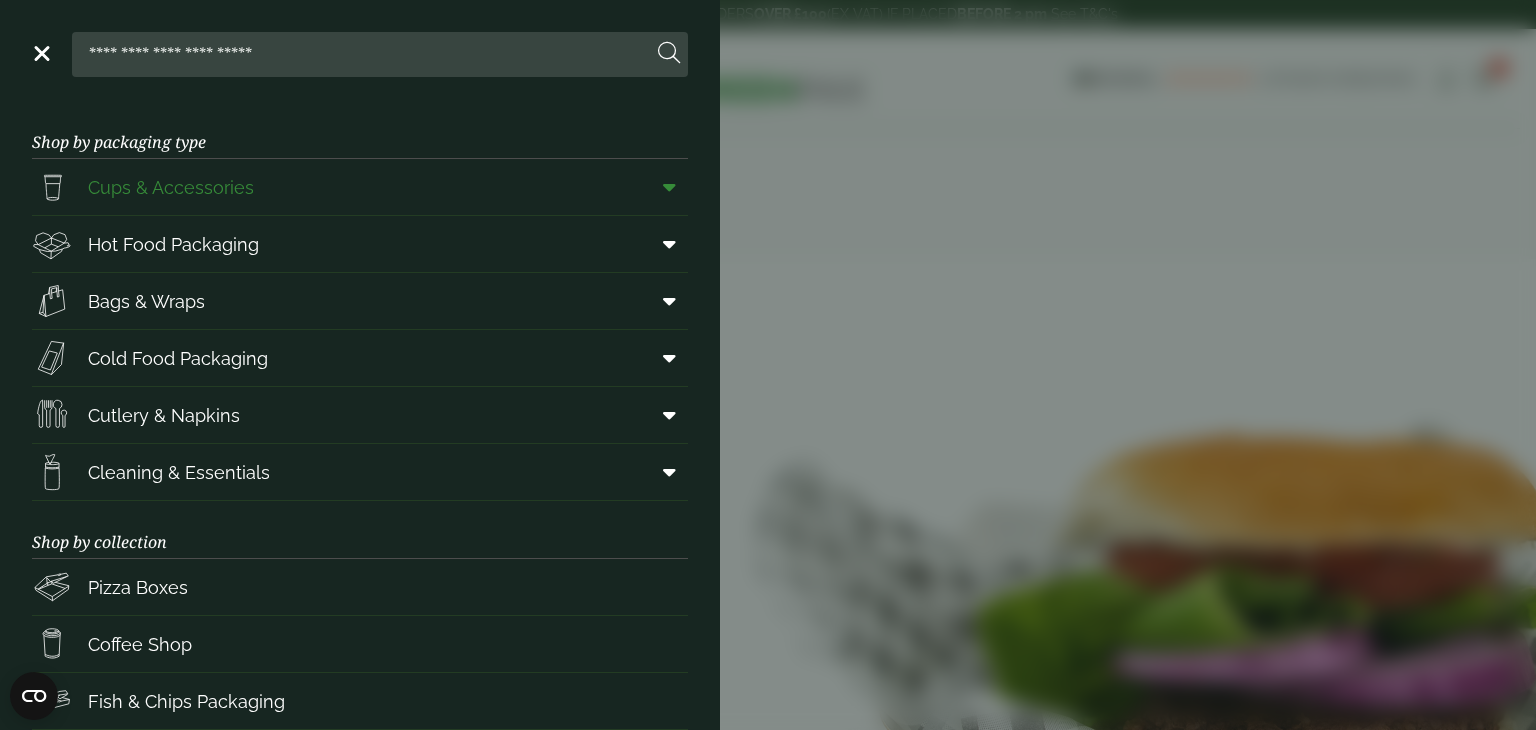 click on "Cups & Accessories" at bounding box center [360, 187] 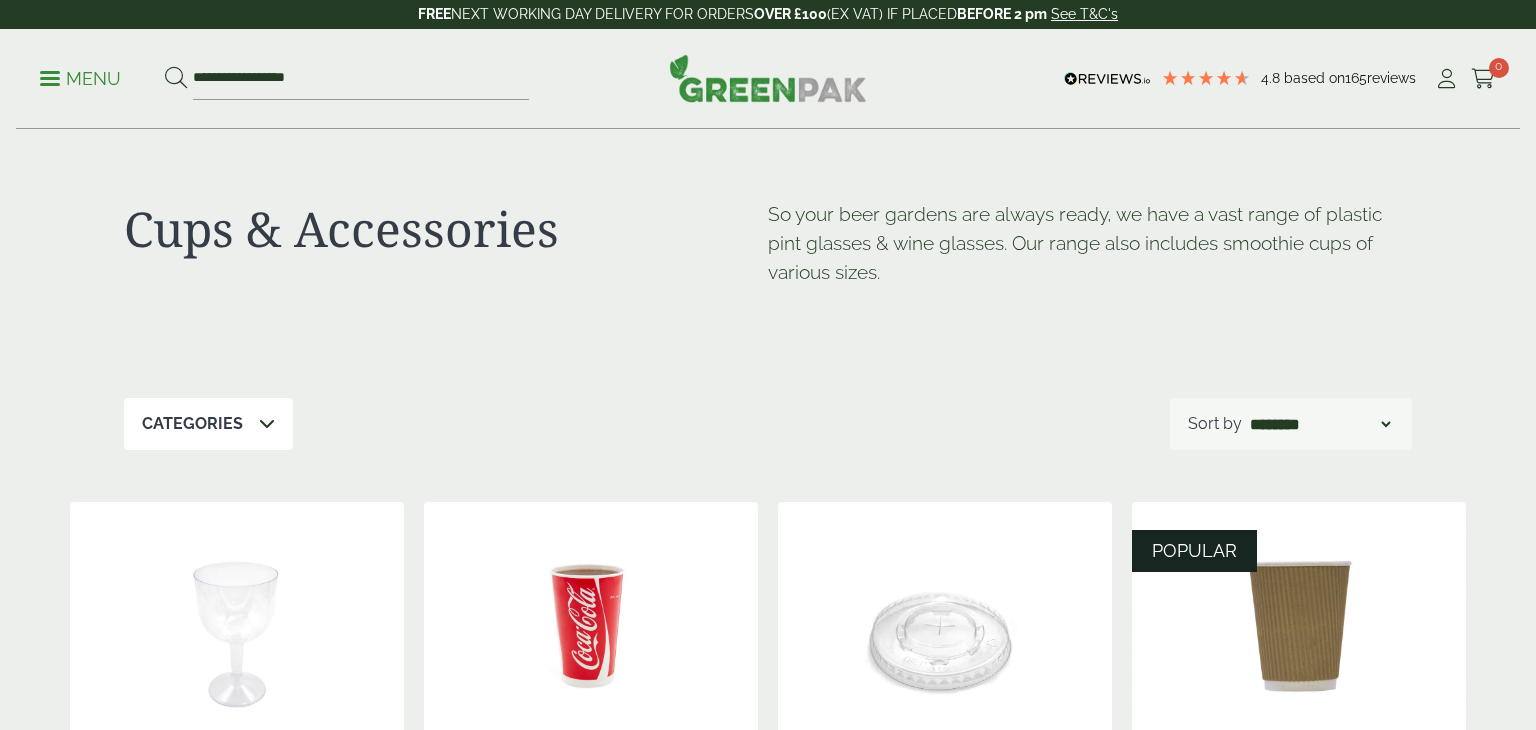 scroll, scrollTop: 0, scrollLeft: 0, axis: both 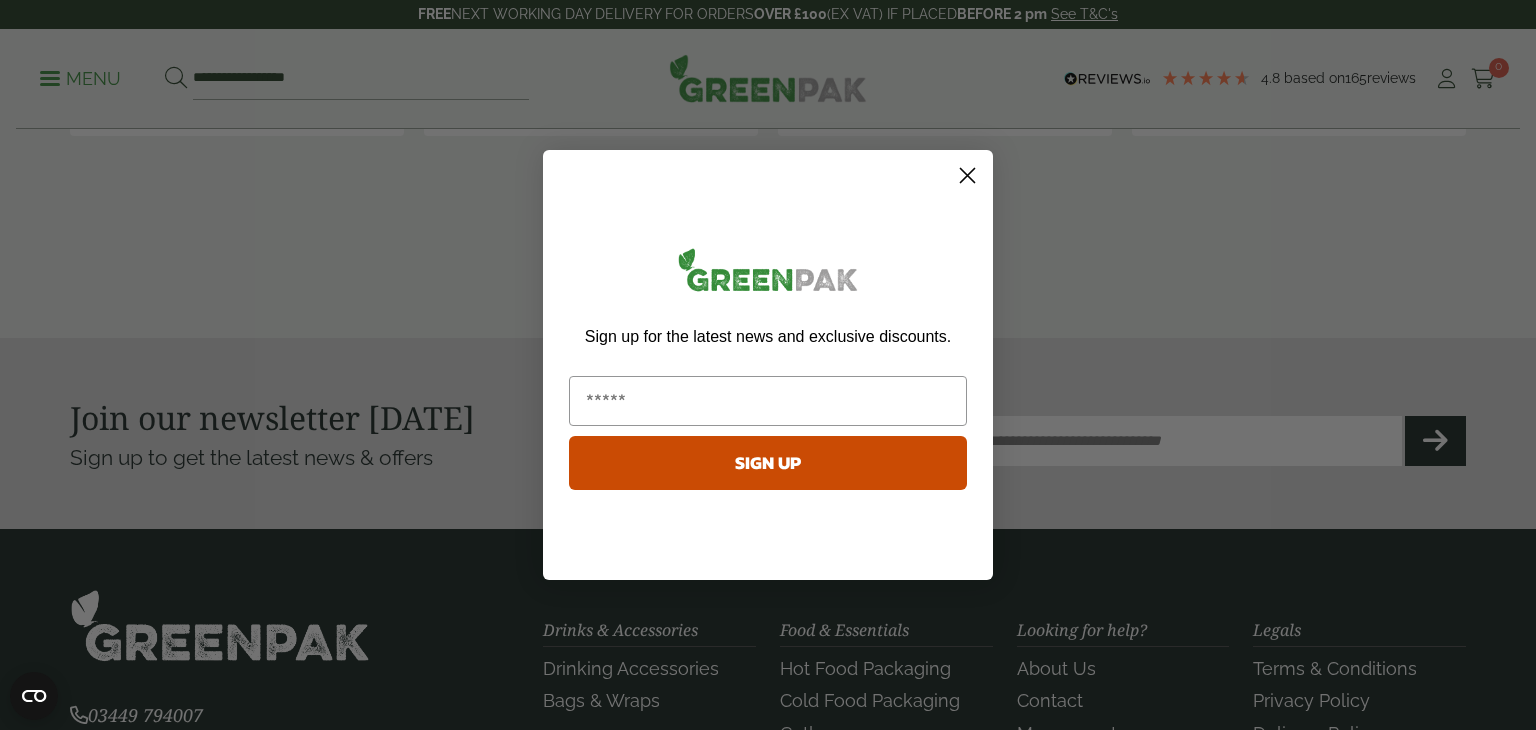 click 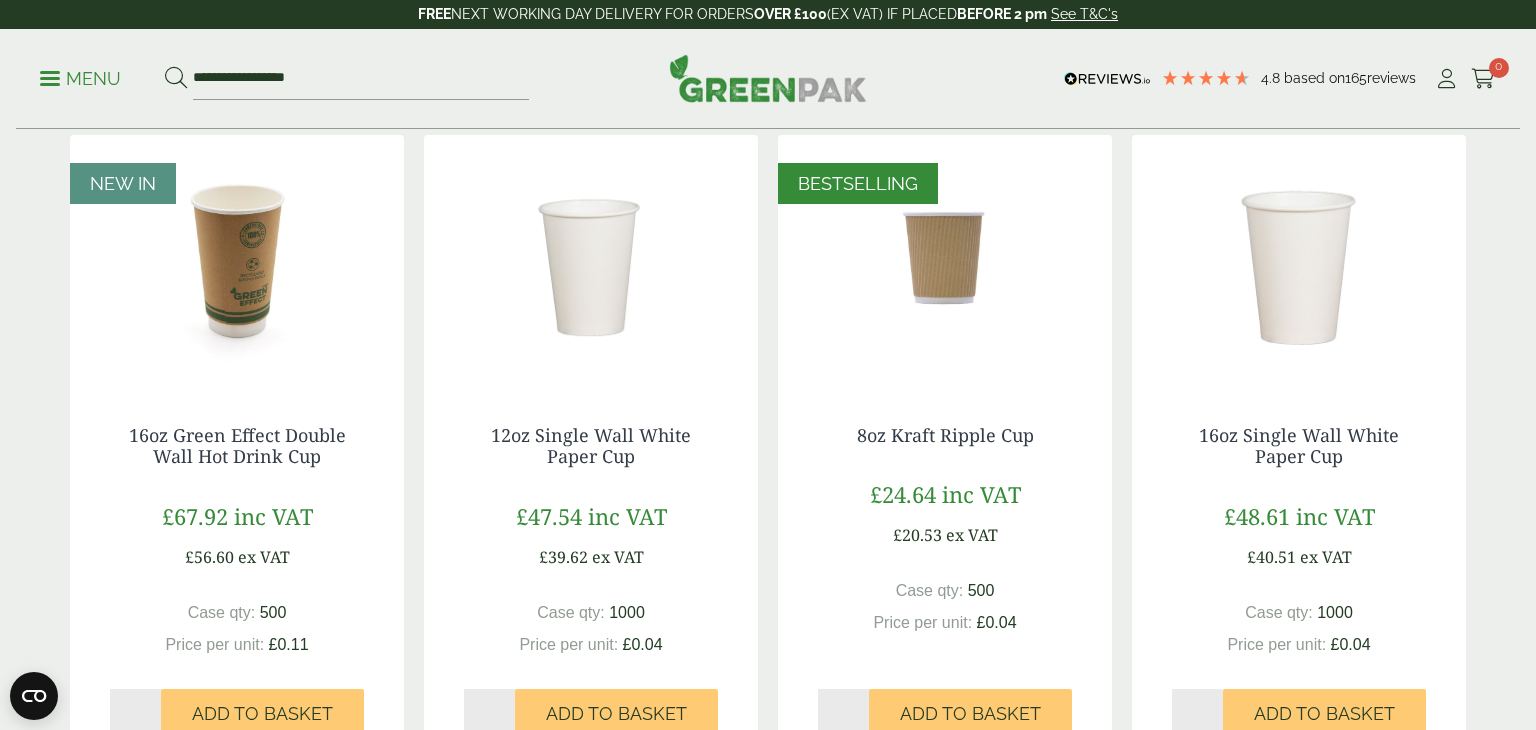 scroll, scrollTop: 0, scrollLeft: 0, axis: both 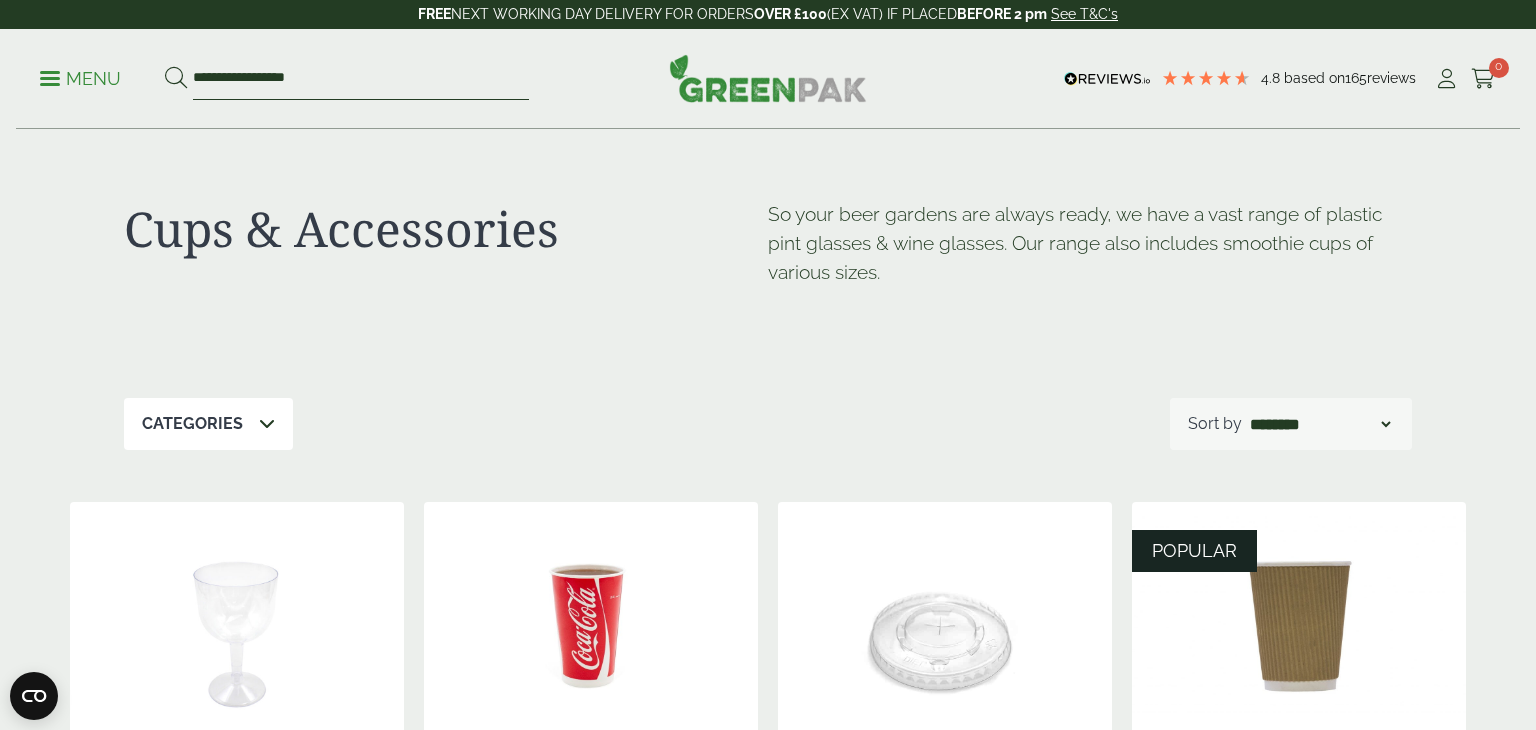click on "**********" at bounding box center (361, 79) 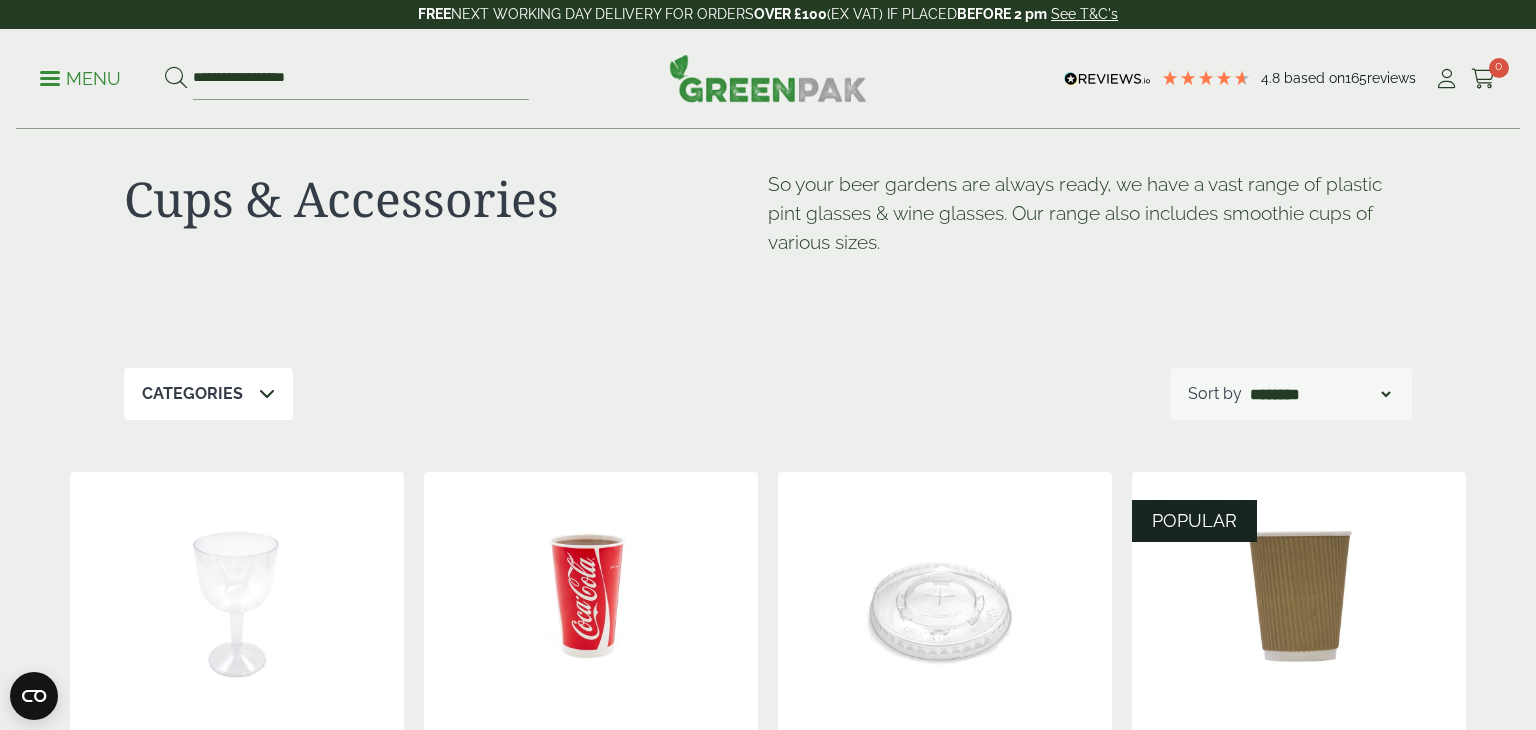 click on "Categories" at bounding box center (192, 394) 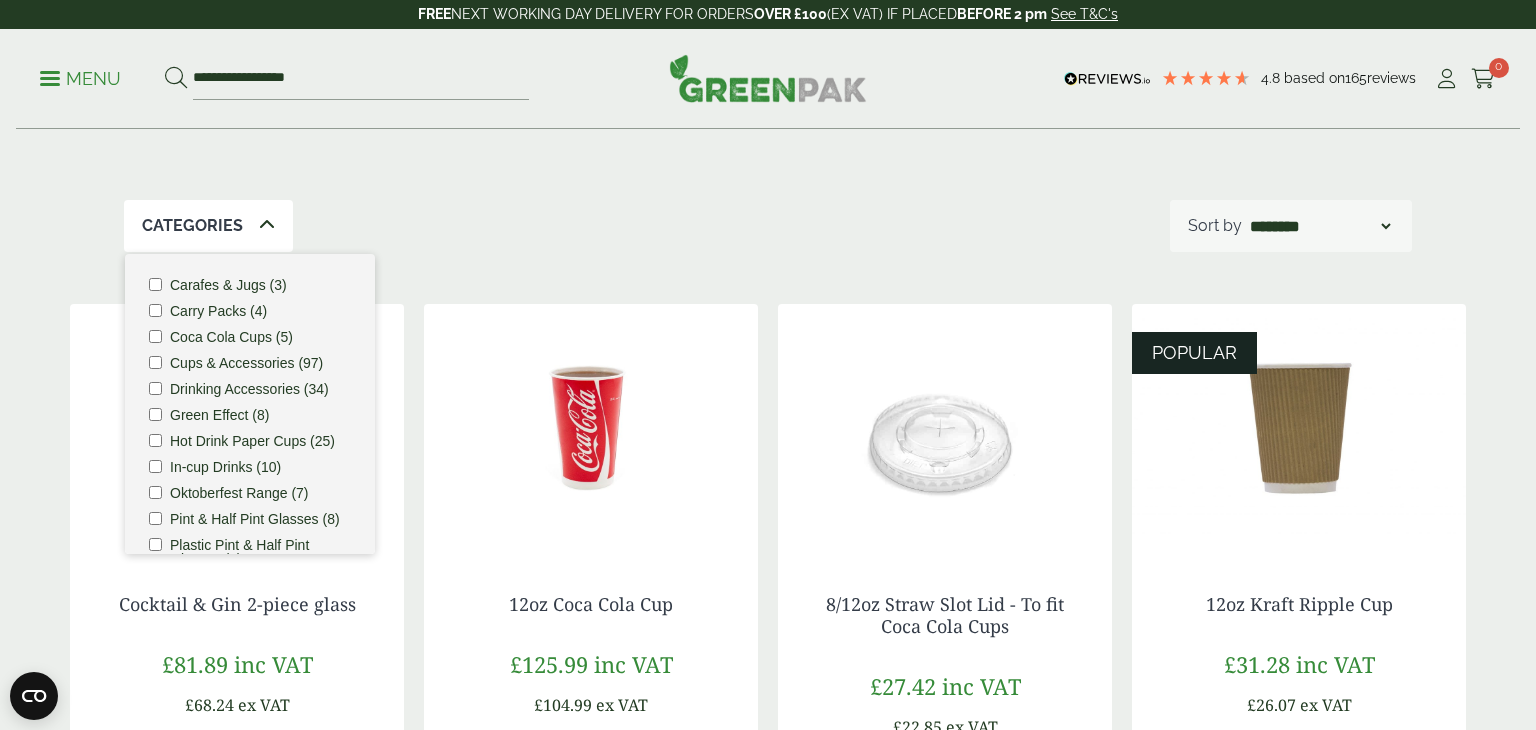 scroll, scrollTop: 213, scrollLeft: 0, axis: vertical 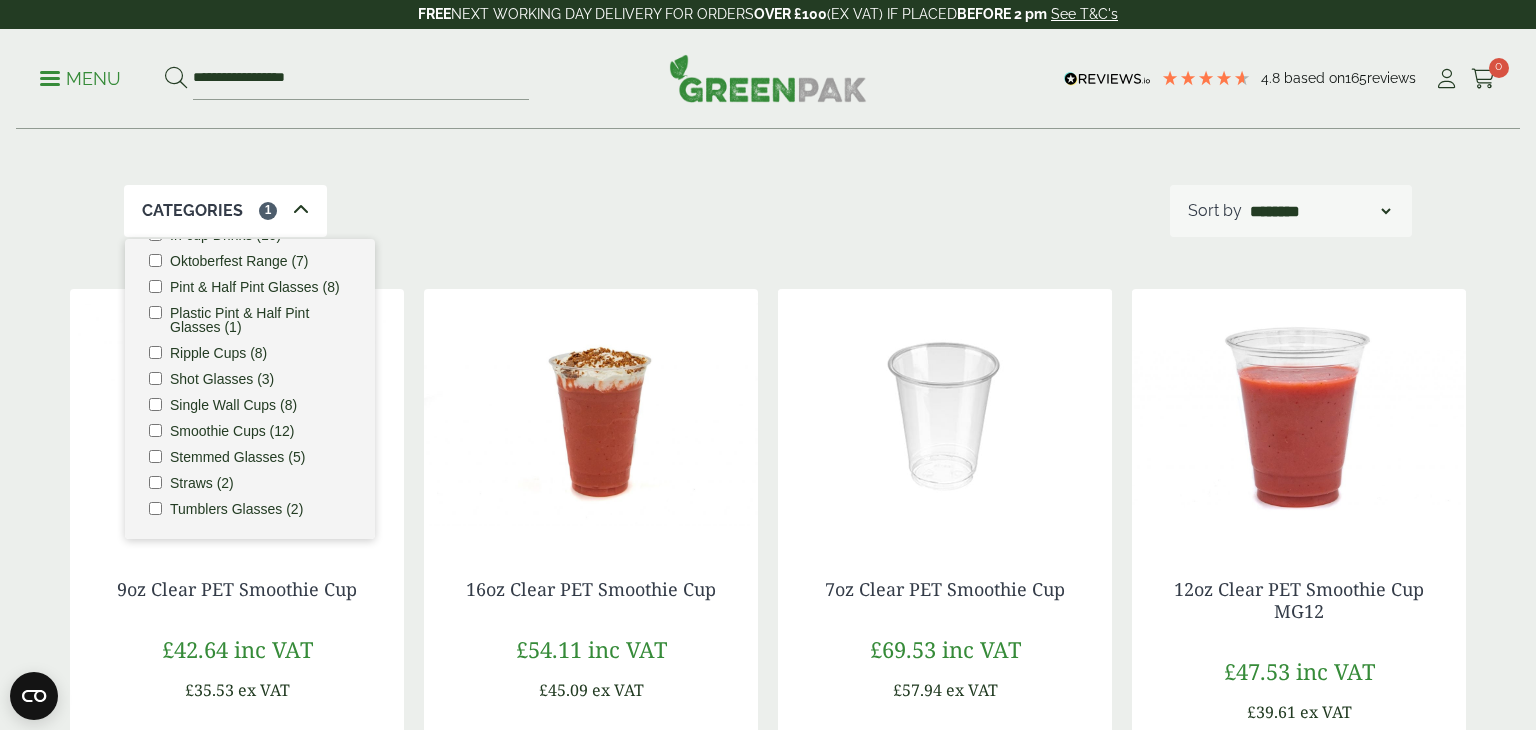 click on "Cups & Accessories
So your beer gardens are always ready, we have a vast range of plastic pint glasses & wine glasses. Our range also includes smoothie cups of various sizes.
Categories 1
Carafes & Jugs (3)
Carry Packs (4)
Coca Cola Cups (5) ****" at bounding box center [768, 1157] 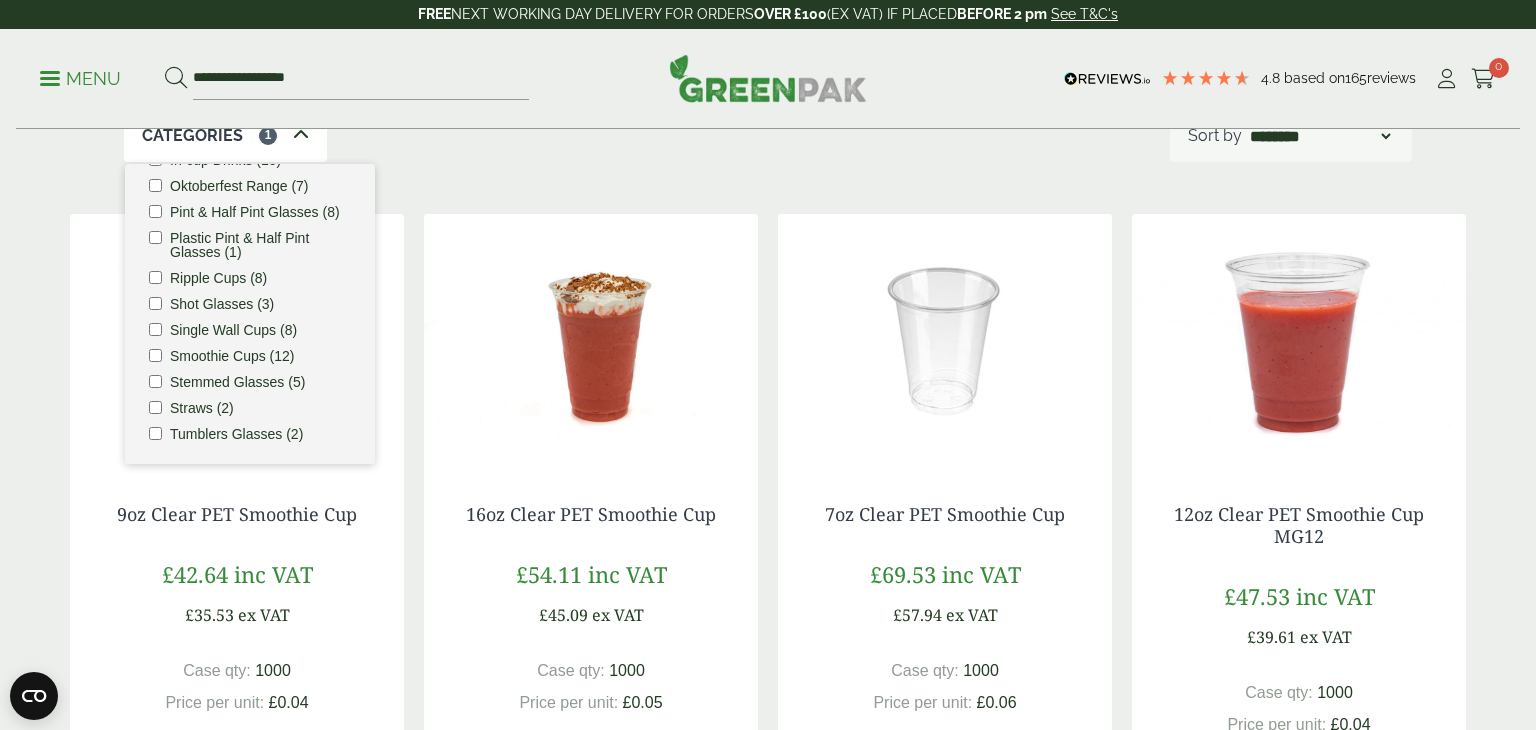 scroll, scrollTop: 316, scrollLeft: 0, axis: vertical 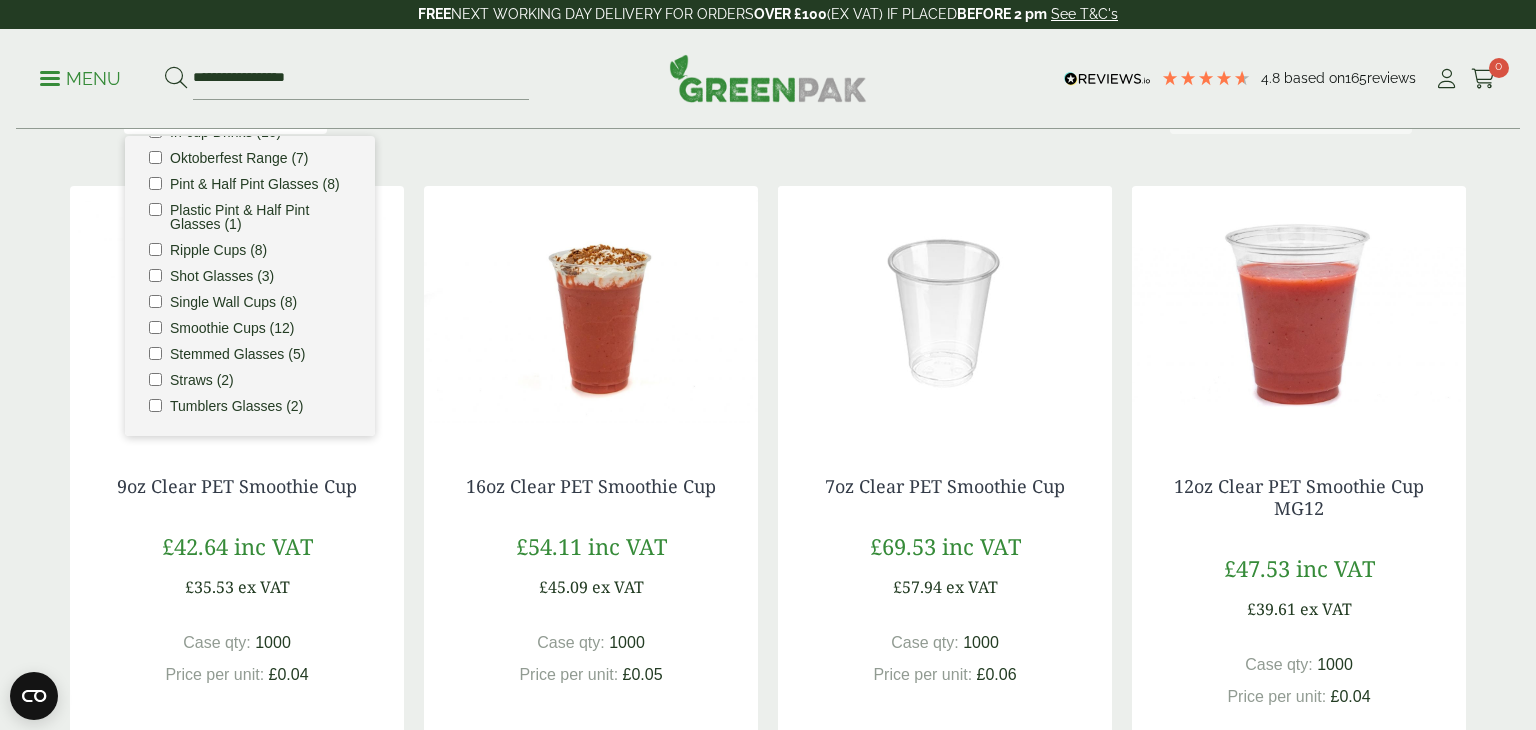 click on "Cups & Accessories
So your beer gardens are always ready, we have a vast range of plastic pint glasses & wine glasses. Our range also includes smoothie cups of various sizes.
Categories 1
Carafes & Jugs (3)
Carry Packs (4)
Coca Cola Cups (5) ****" at bounding box center (768, 1054) 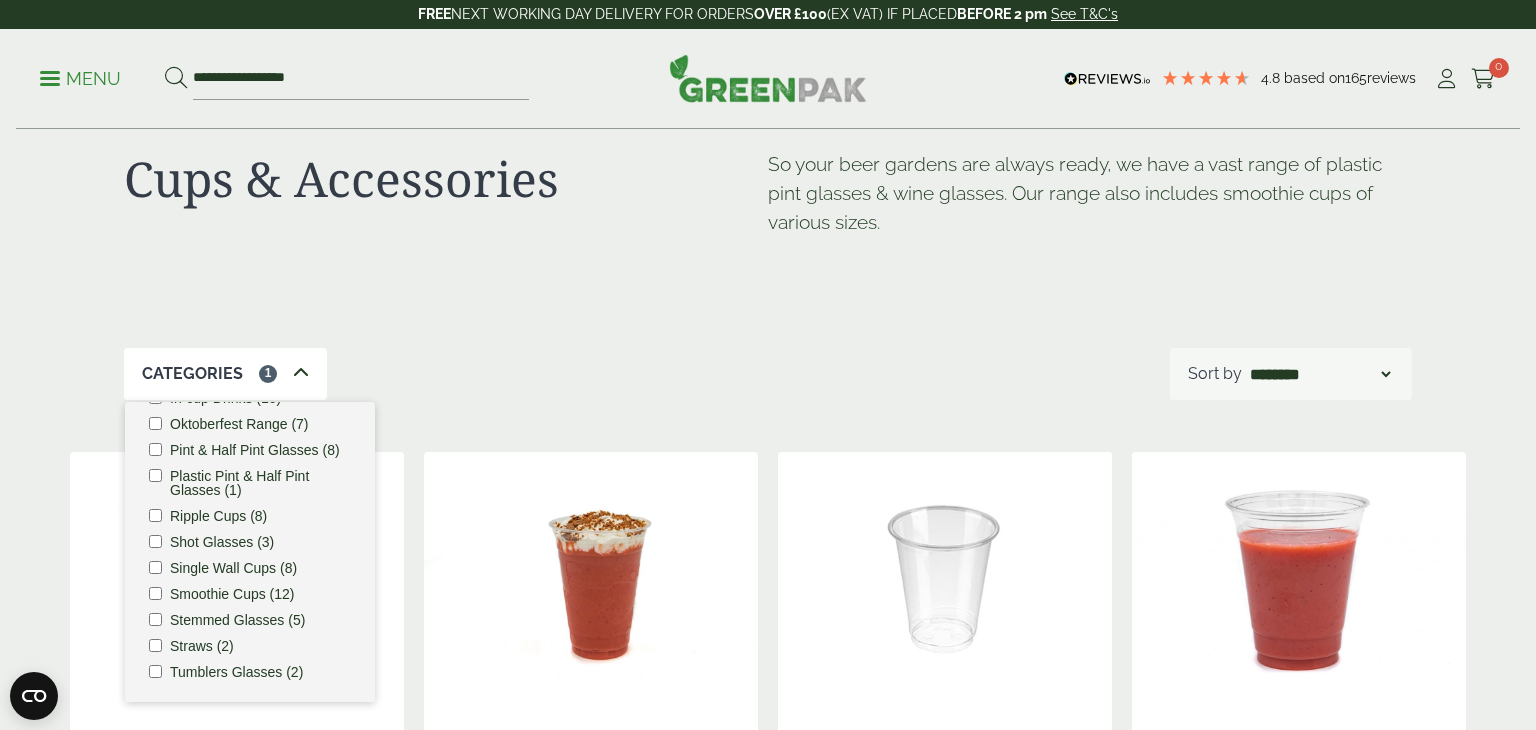 scroll, scrollTop: 24, scrollLeft: 0, axis: vertical 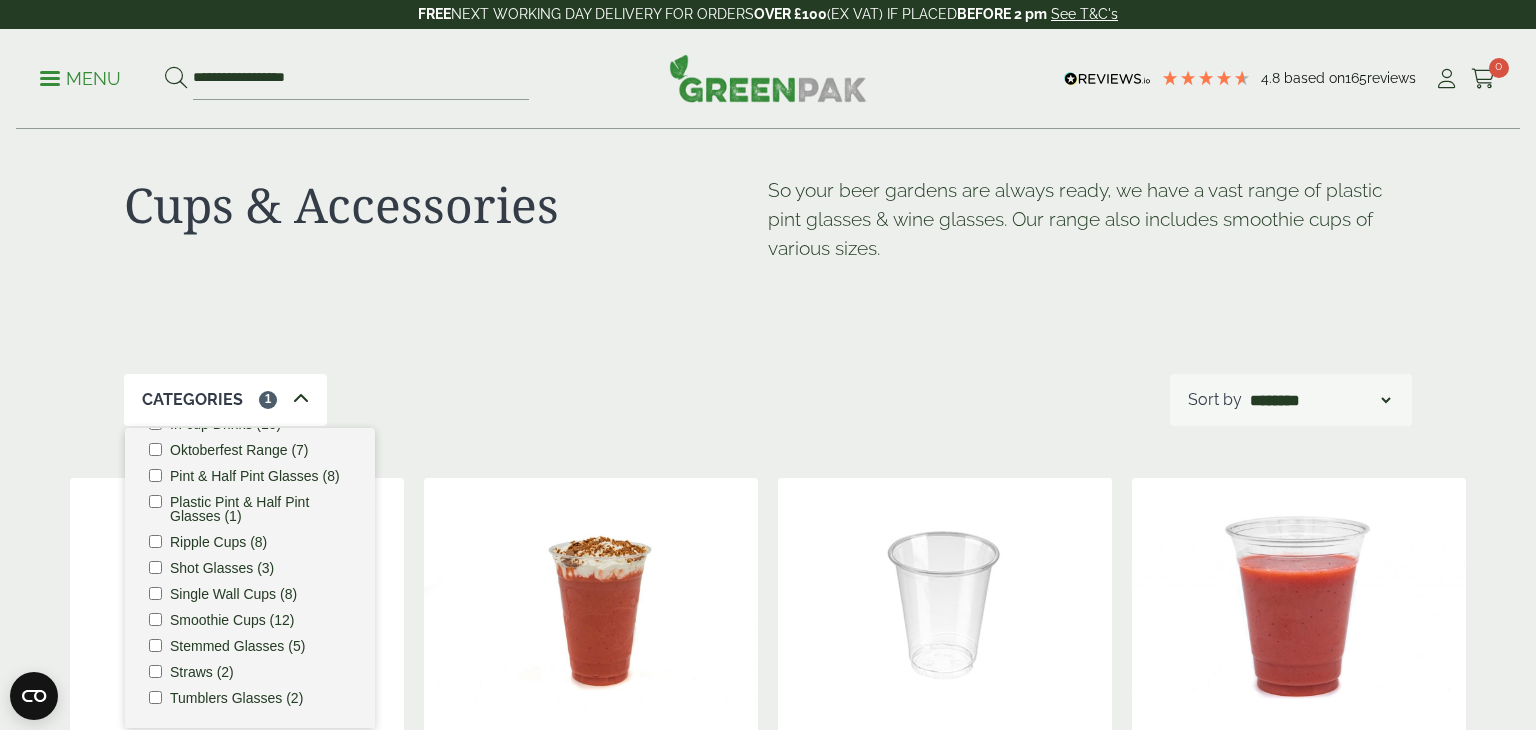 click at bounding box center [301, 399] 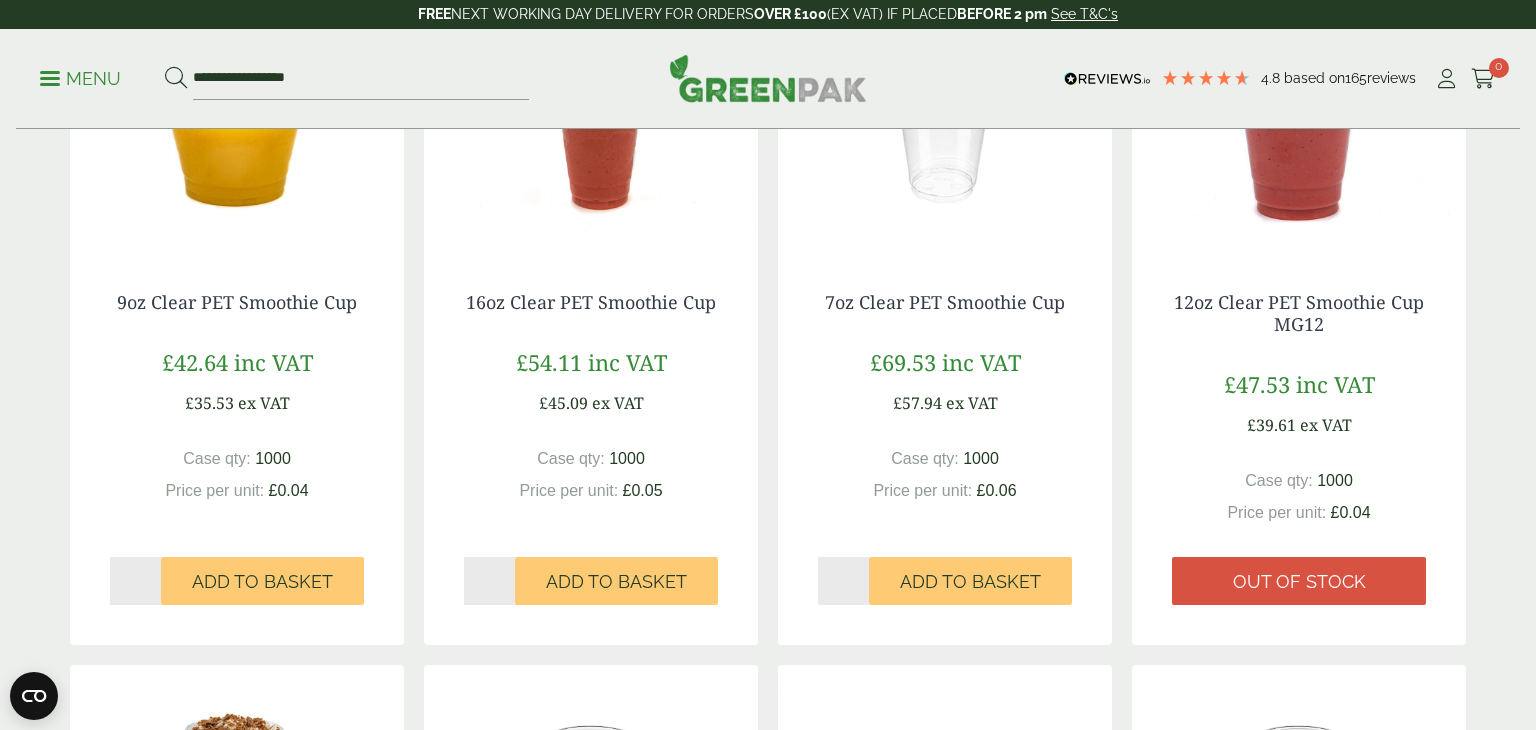 scroll, scrollTop: 501, scrollLeft: 0, axis: vertical 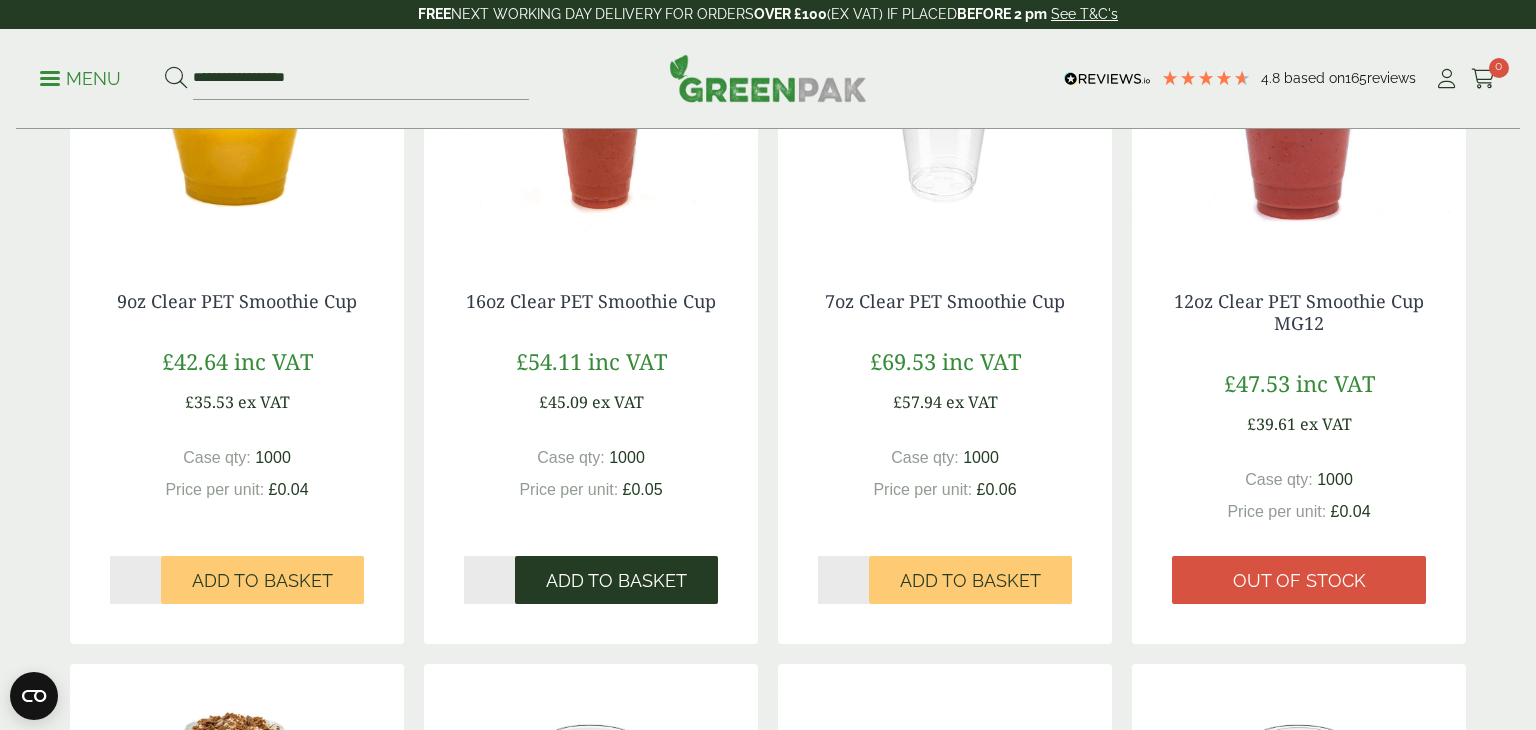 click on "Add to Basket" at bounding box center [616, 581] 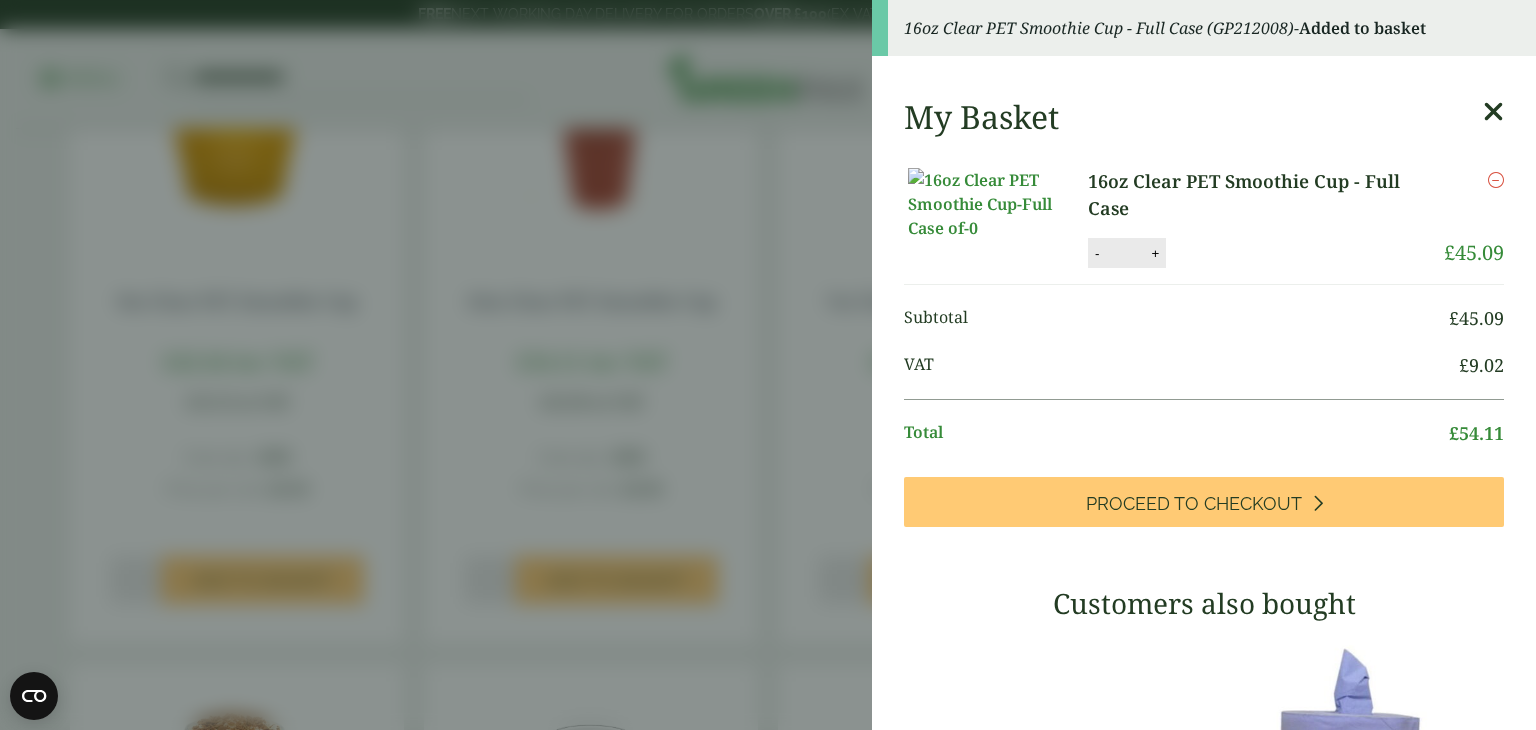 click at bounding box center (1493, 112) 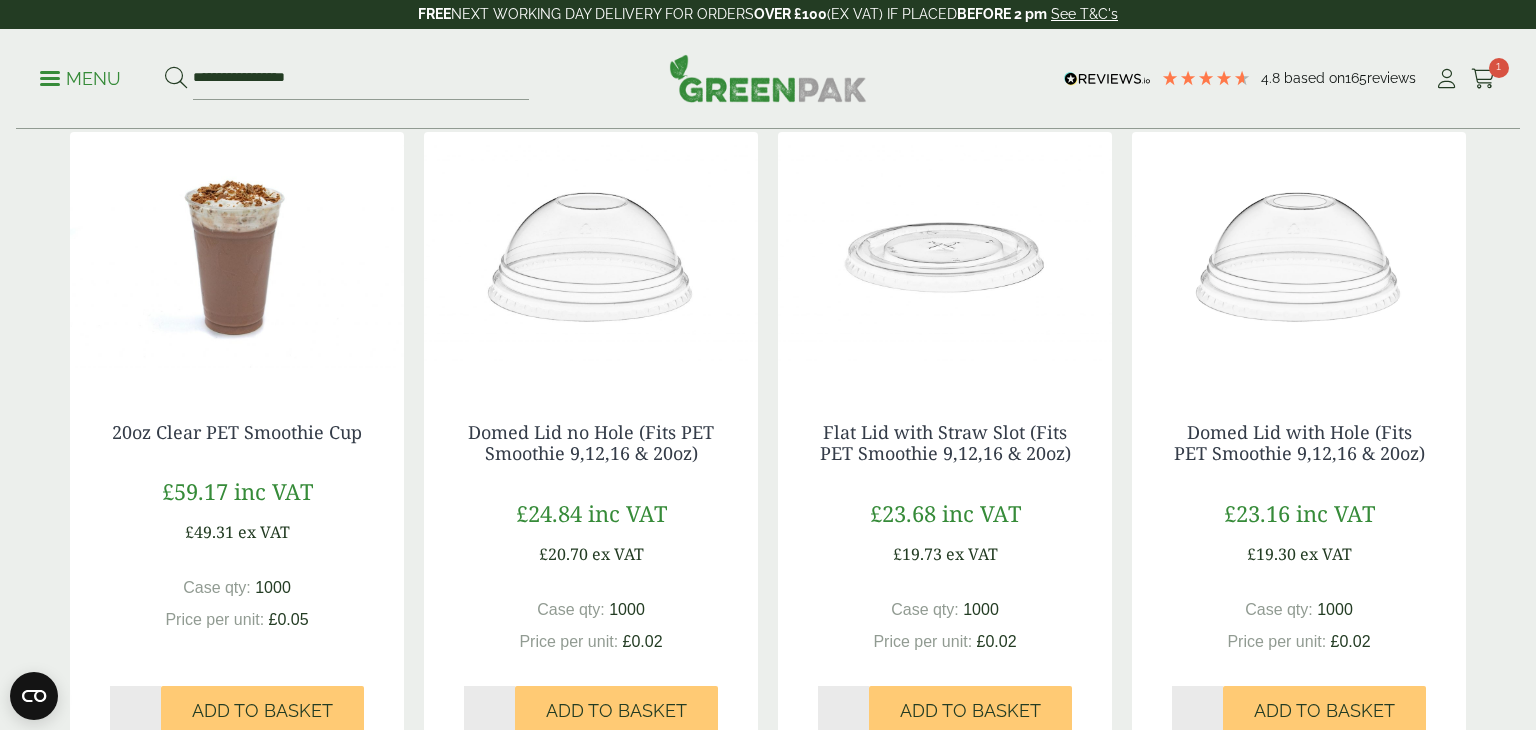 scroll, scrollTop: 1032, scrollLeft: 0, axis: vertical 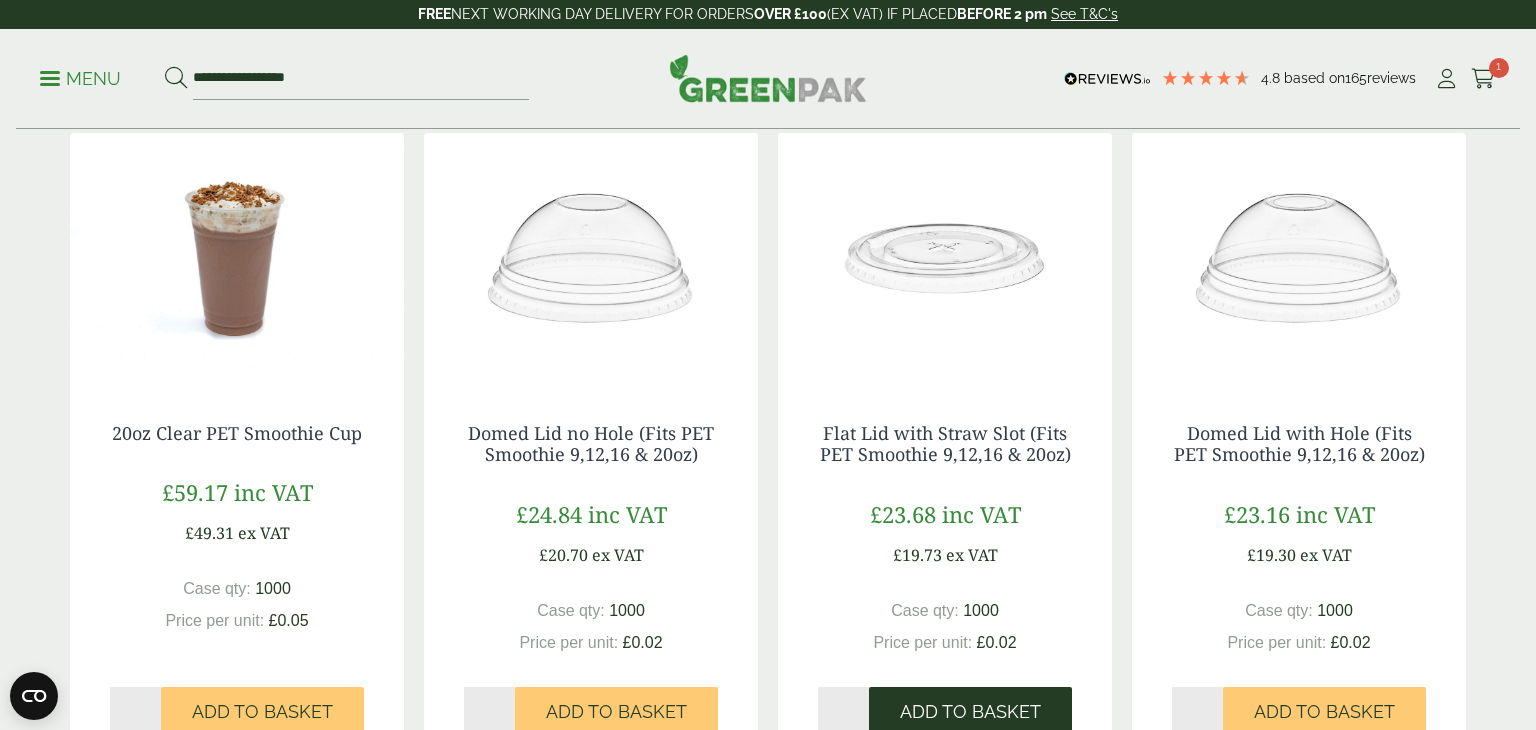 click on "Add to Basket" at bounding box center [970, 712] 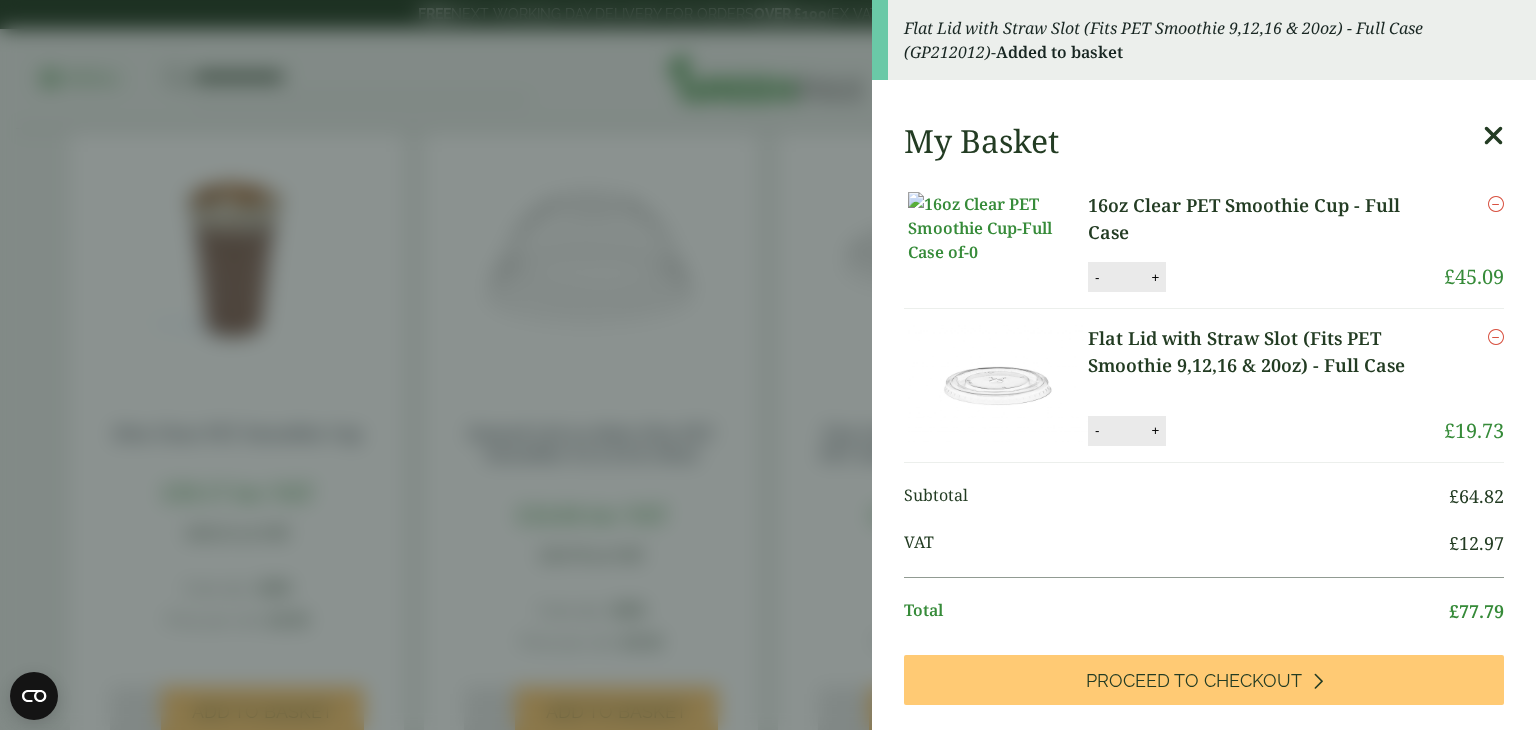 click on "Flat Lid with Straw Slot (Fits PET Smoothie 9,12,16 & 20oz) - Full Case (GP212012)  -  Added to basket
My Basket
16oz Clear PET Smoothie Cup - Full Case
16oz Clear PET Smoothie Cup - Full Case quantity
- * +
Update
Remove £ 45.09 -" at bounding box center (768, 365) 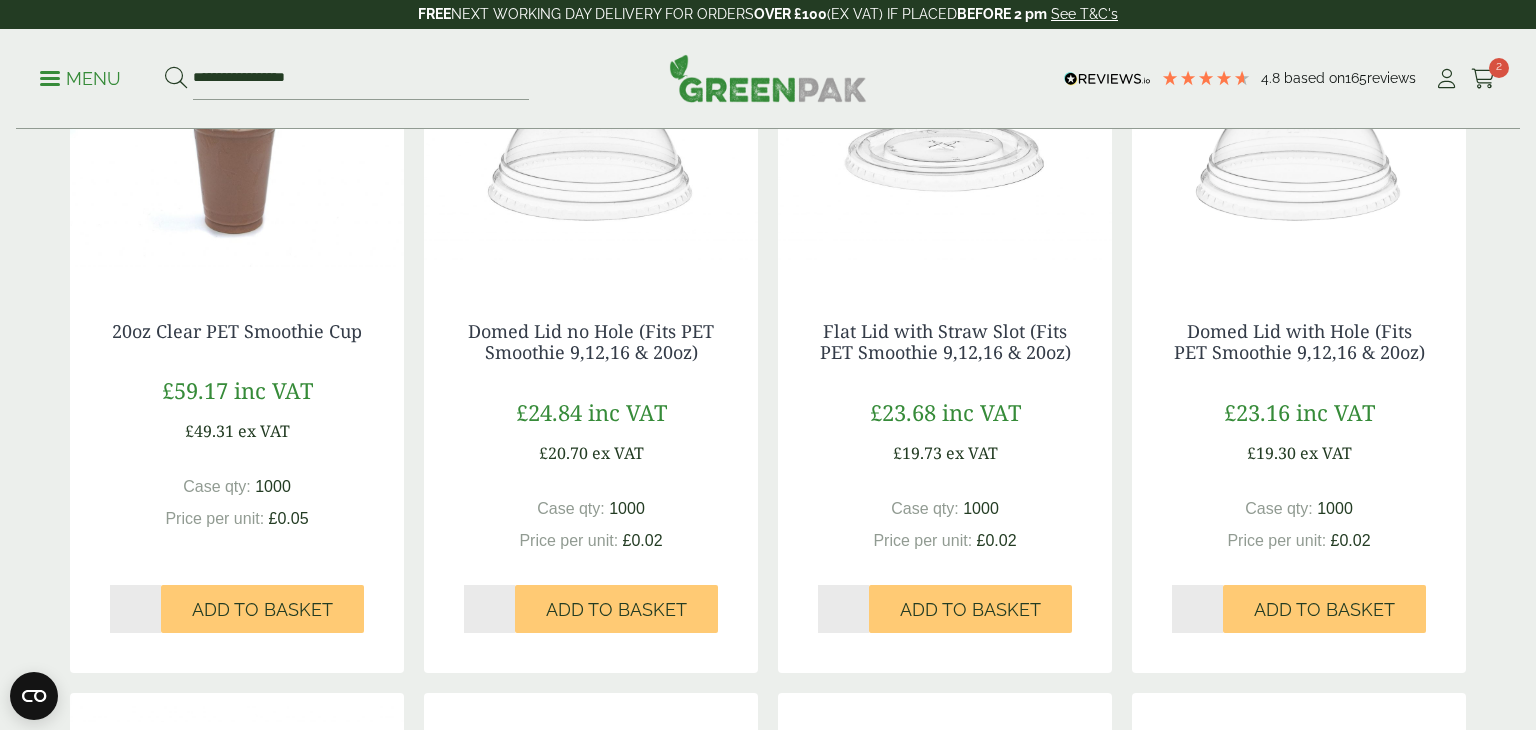 scroll, scrollTop: 1147, scrollLeft: 0, axis: vertical 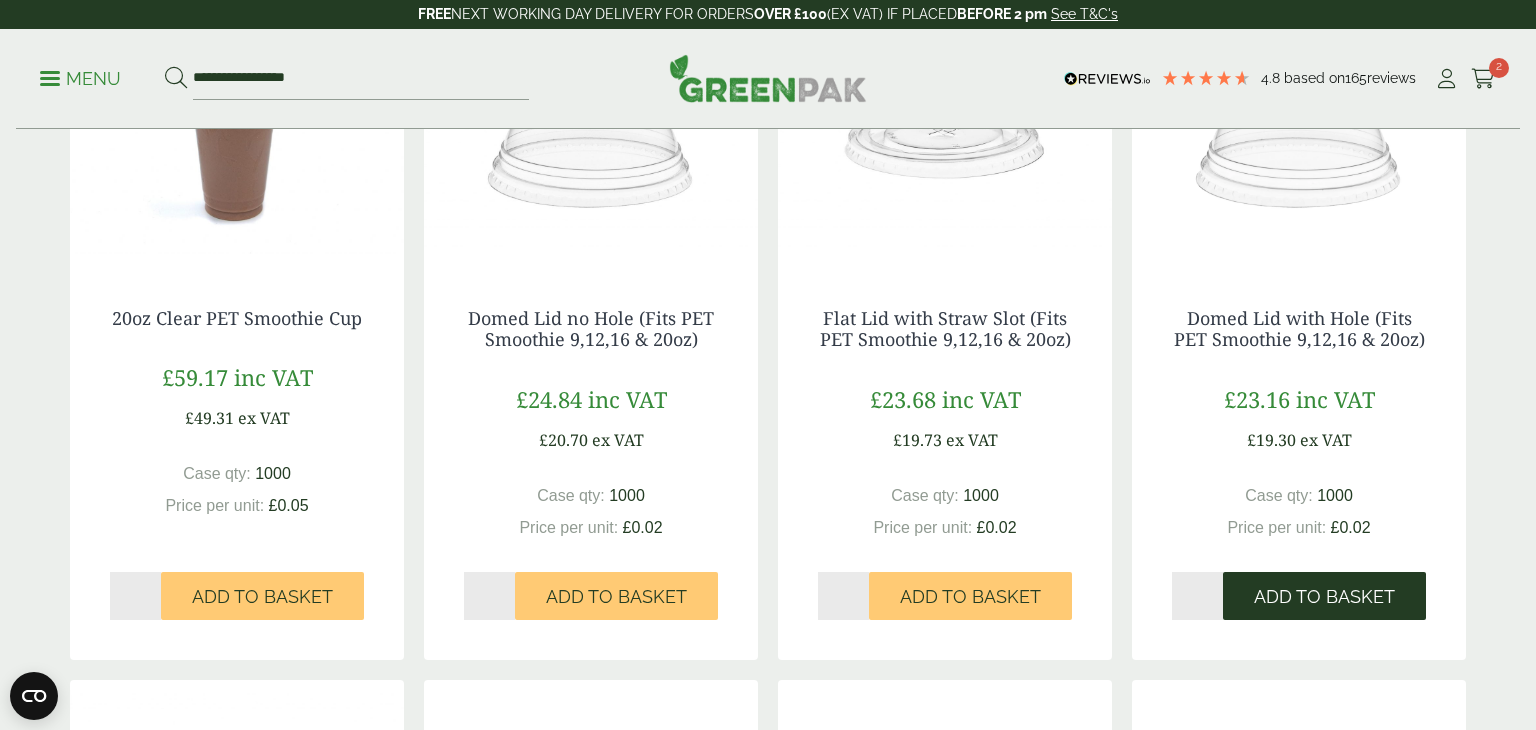 click on "Add to Basket" at bounding box center (1324, 596) 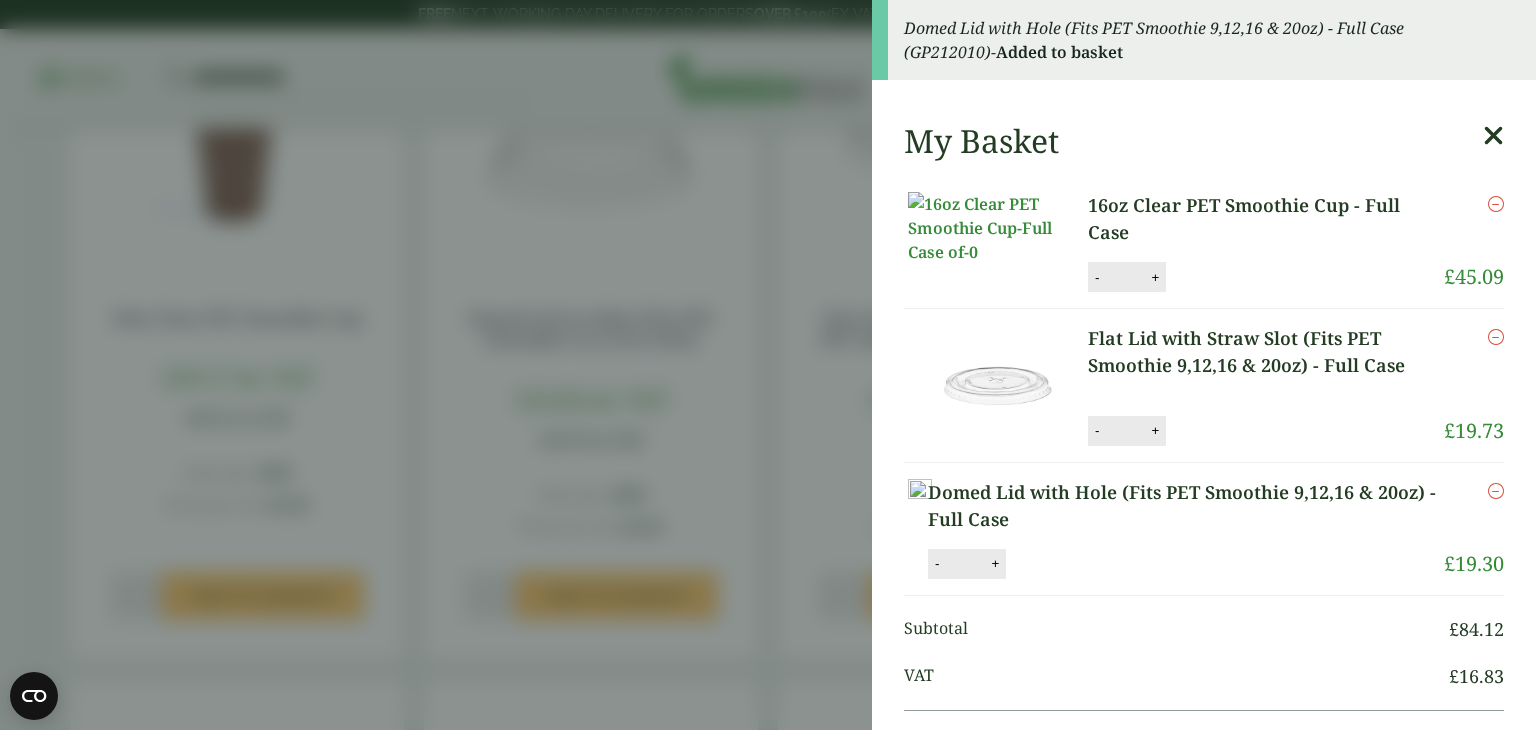 click on "Domed Lid with Hole (Fits PET Smoothie 9,12,16 & 20oz) - Full Case (GP212010)  -  Added to basket
My Basket
16oz Clear PET Smoothie Cup - Full Case
16oz Clear PET Smoothie Cup - Full Case quantity
- * +
Update
Remove £ 45.09" at bounding box center (768, 365) 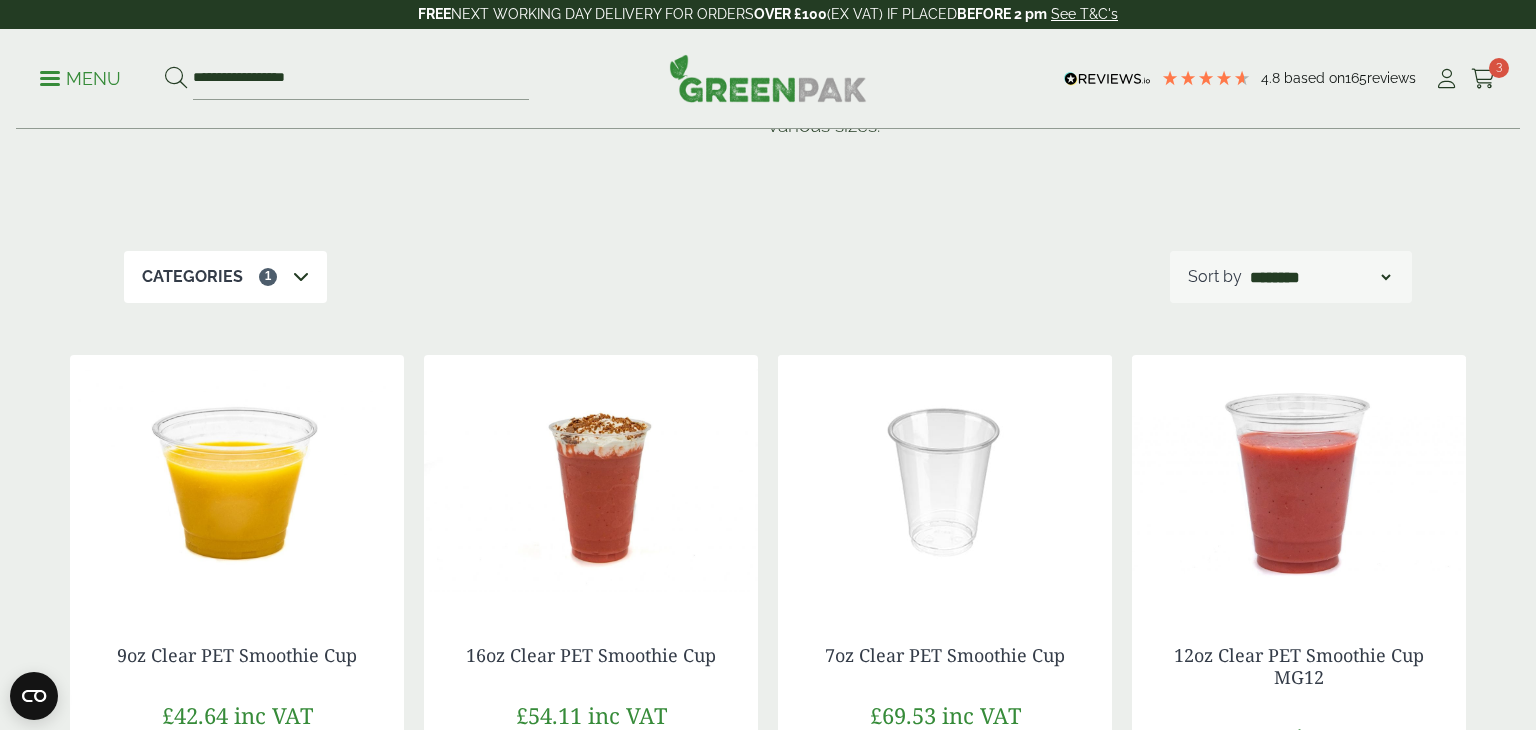 scroll, scrollTop: 0, scrollLeft: 0, axis: both 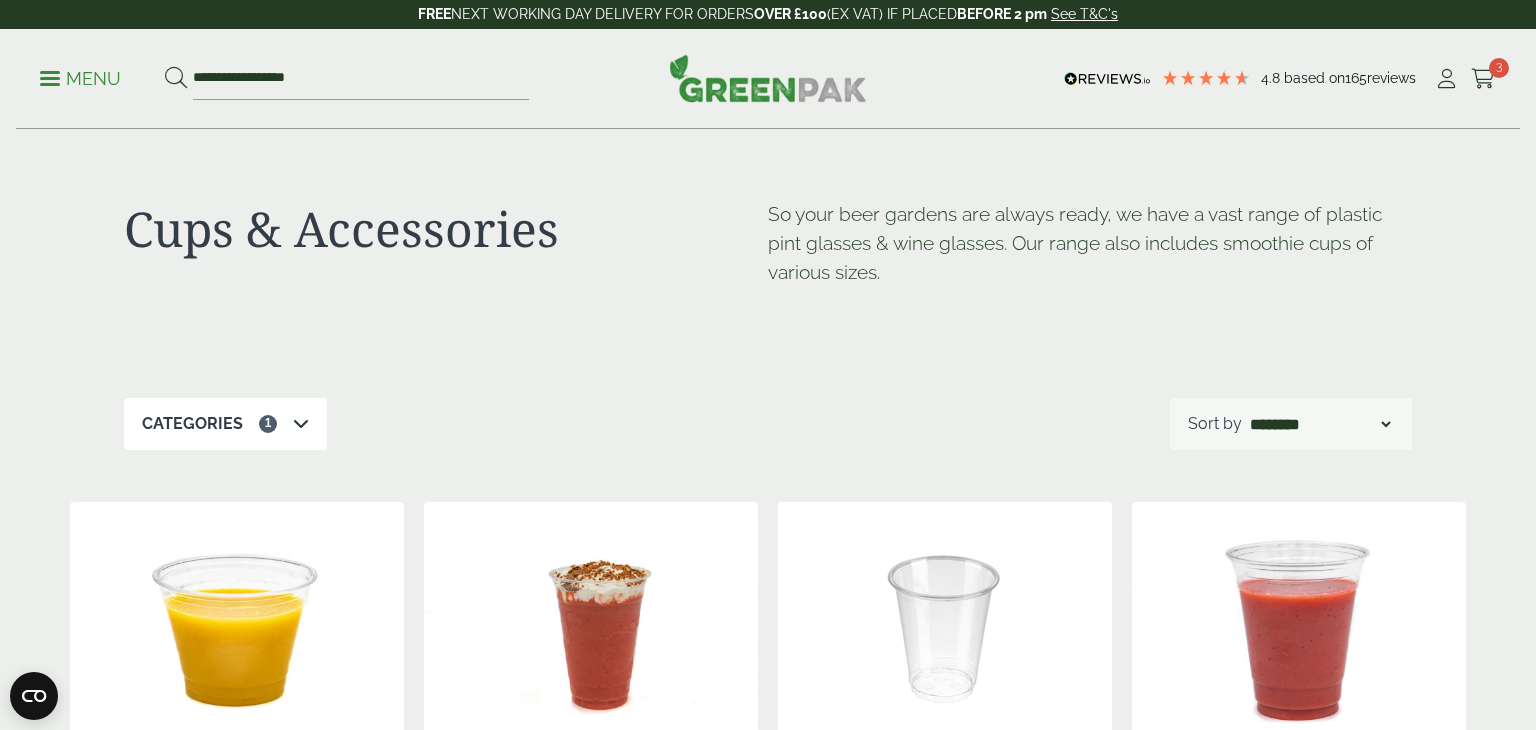 click on "Menu" at bounding box center (80, 79) 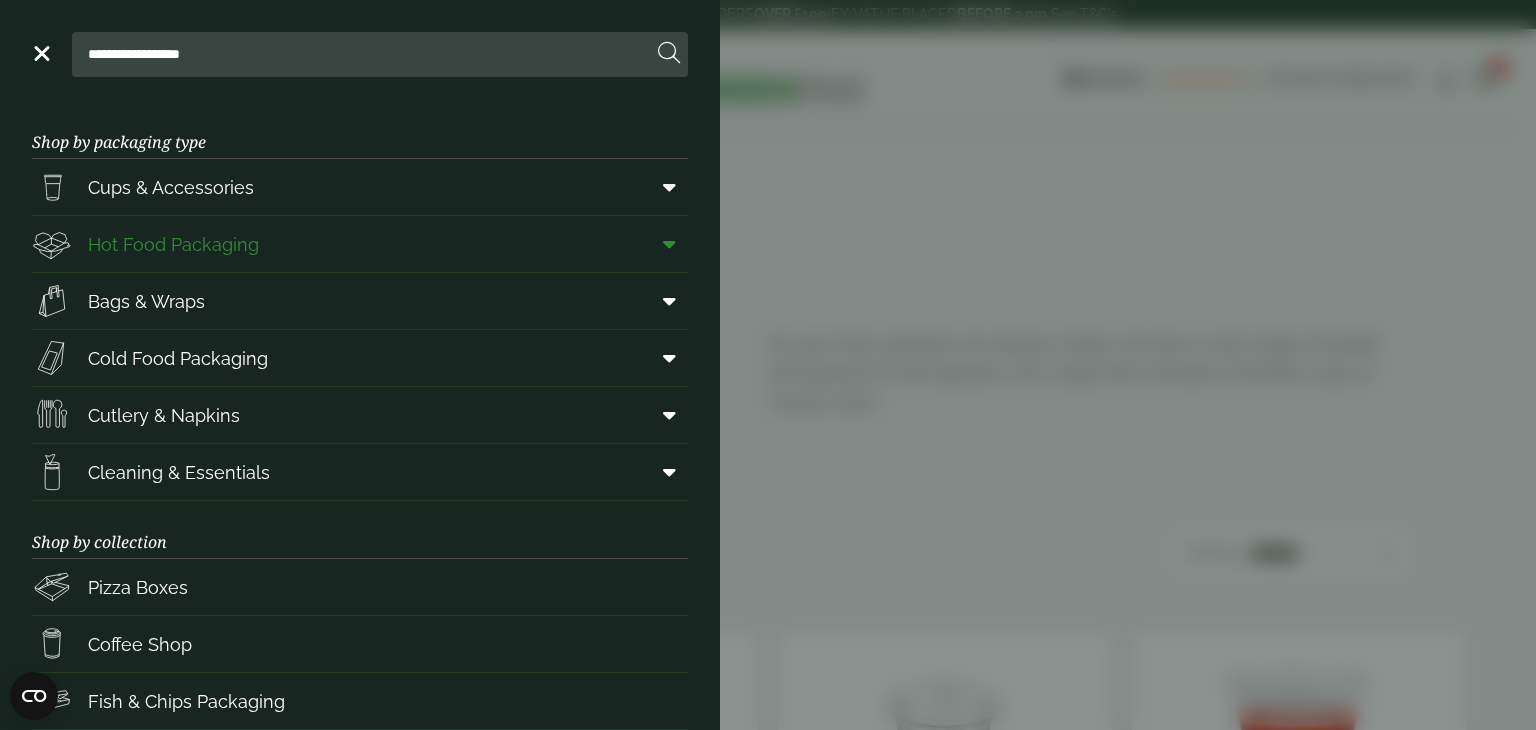 click on "Hot Food Packaging" at bounding box center (173, 244) 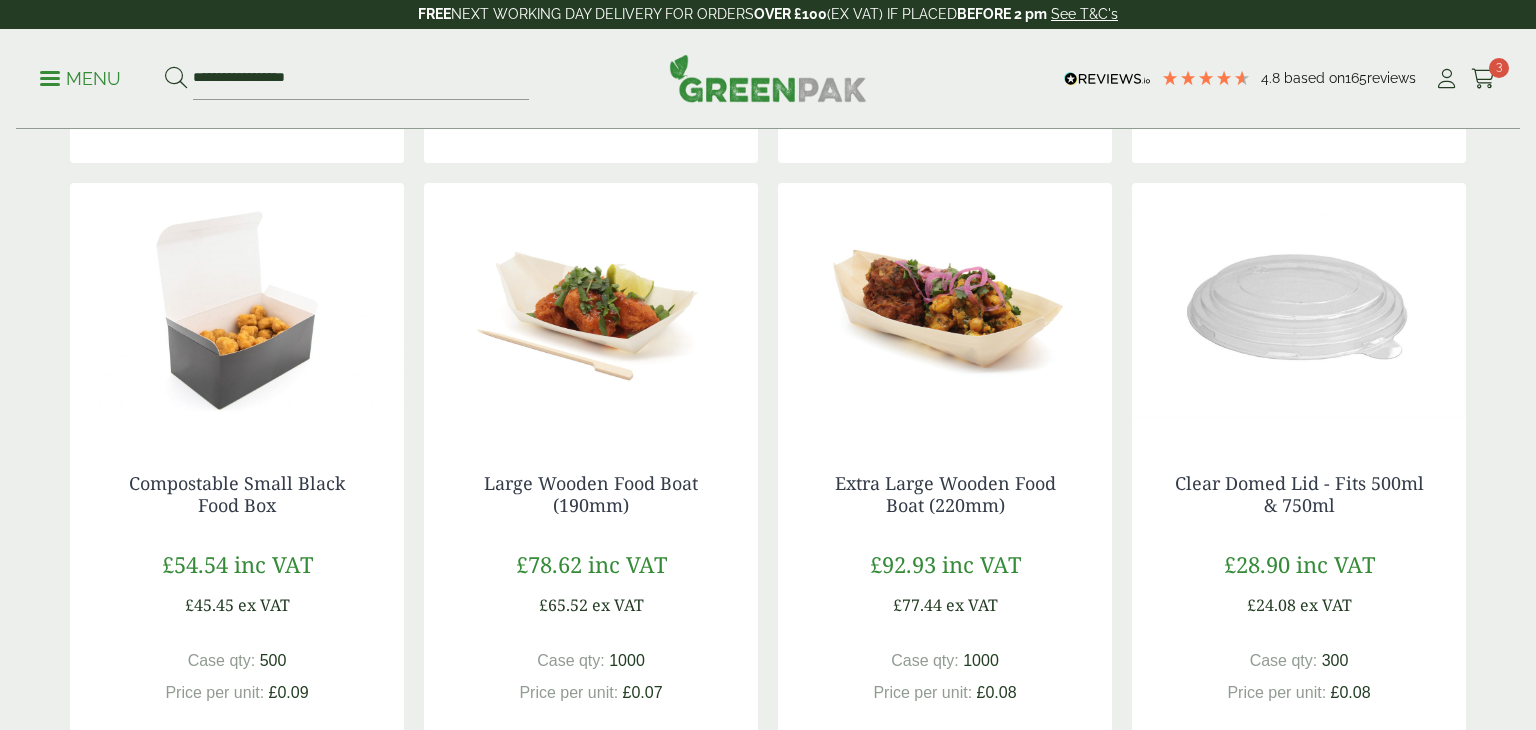 scroll, scrollTop: 1088, scrollLeft: 0, axis: vertical 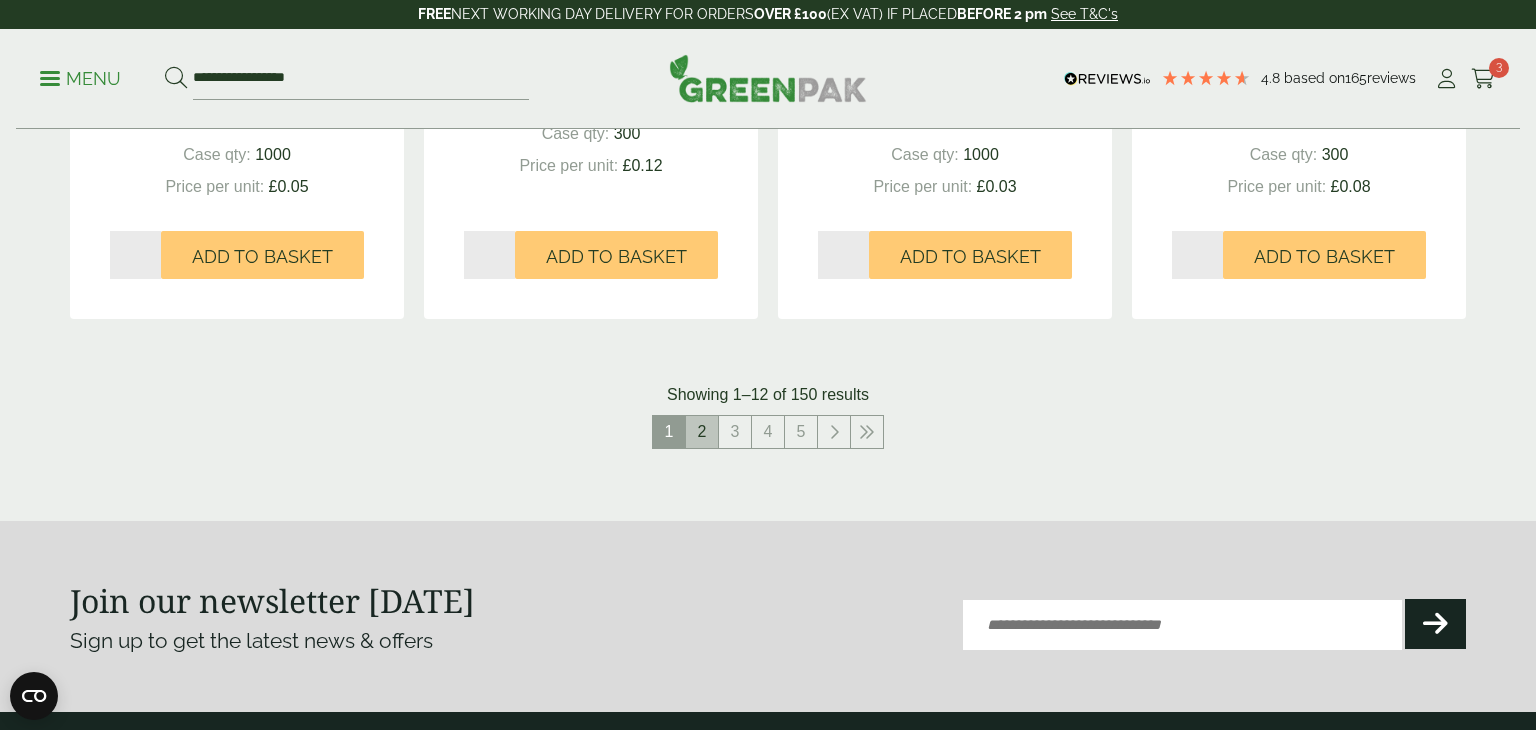click on "2" at bounding box center [702, 432] 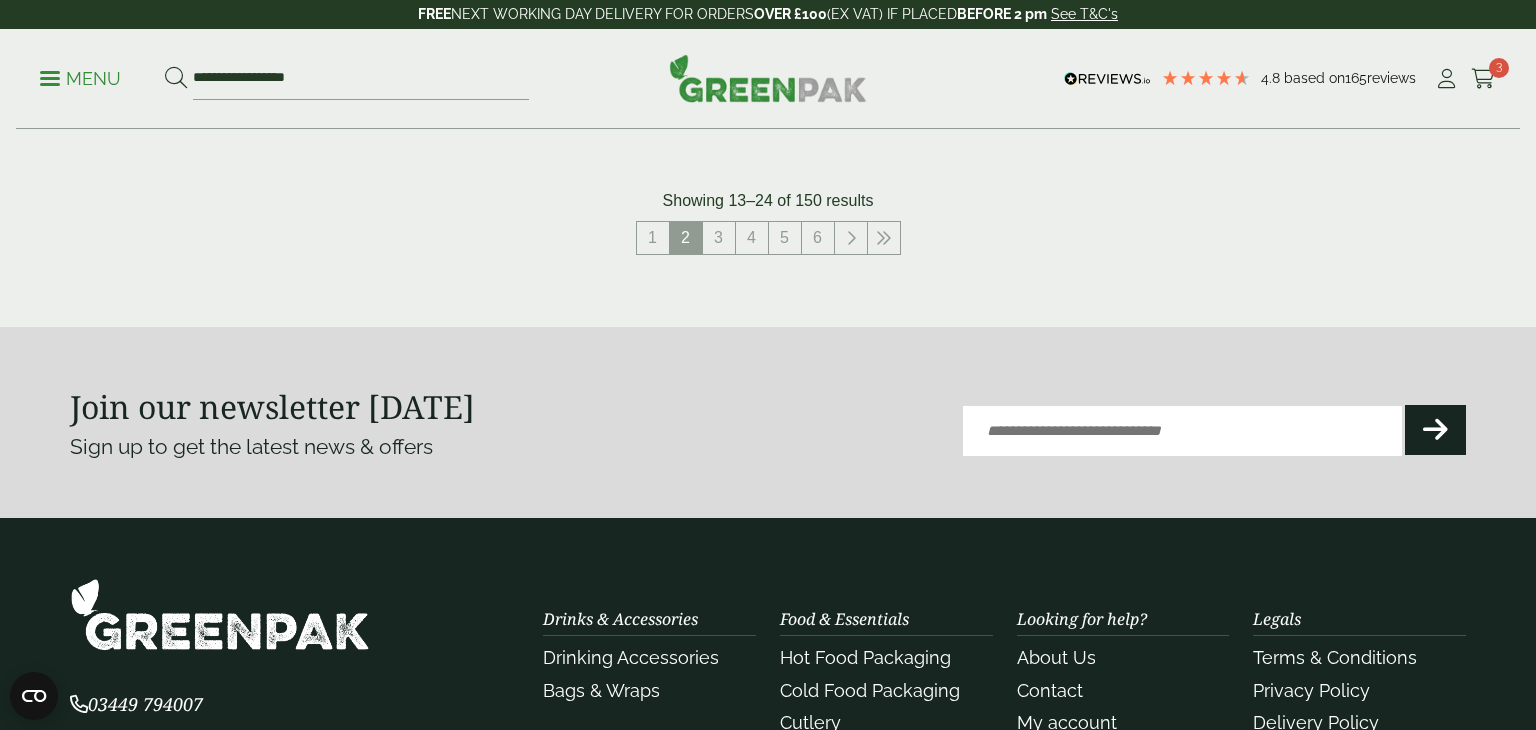 scroll, scrollTop: 2430, scrollLeft: 0, axis: vertical 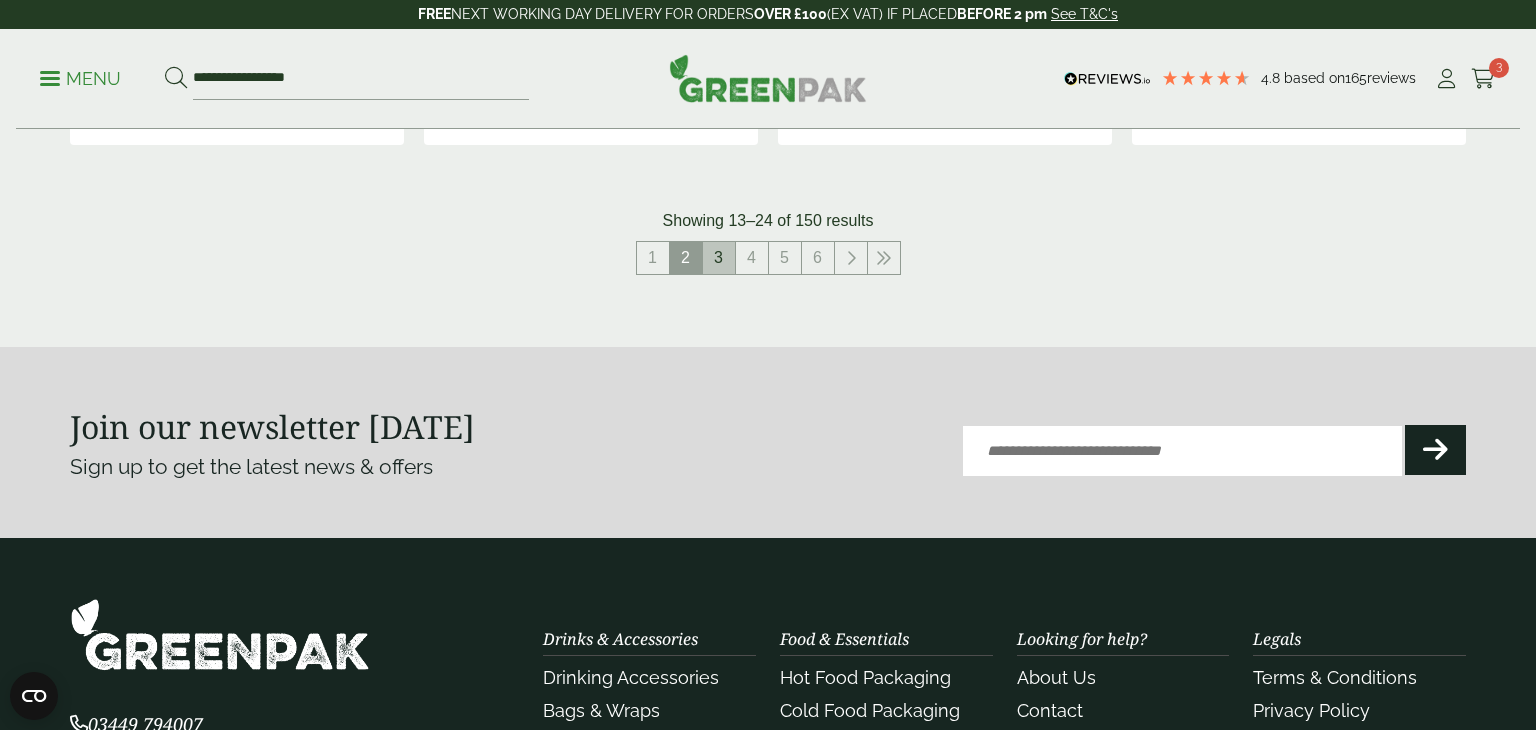 click on "3" at bounding box center (719, 258) 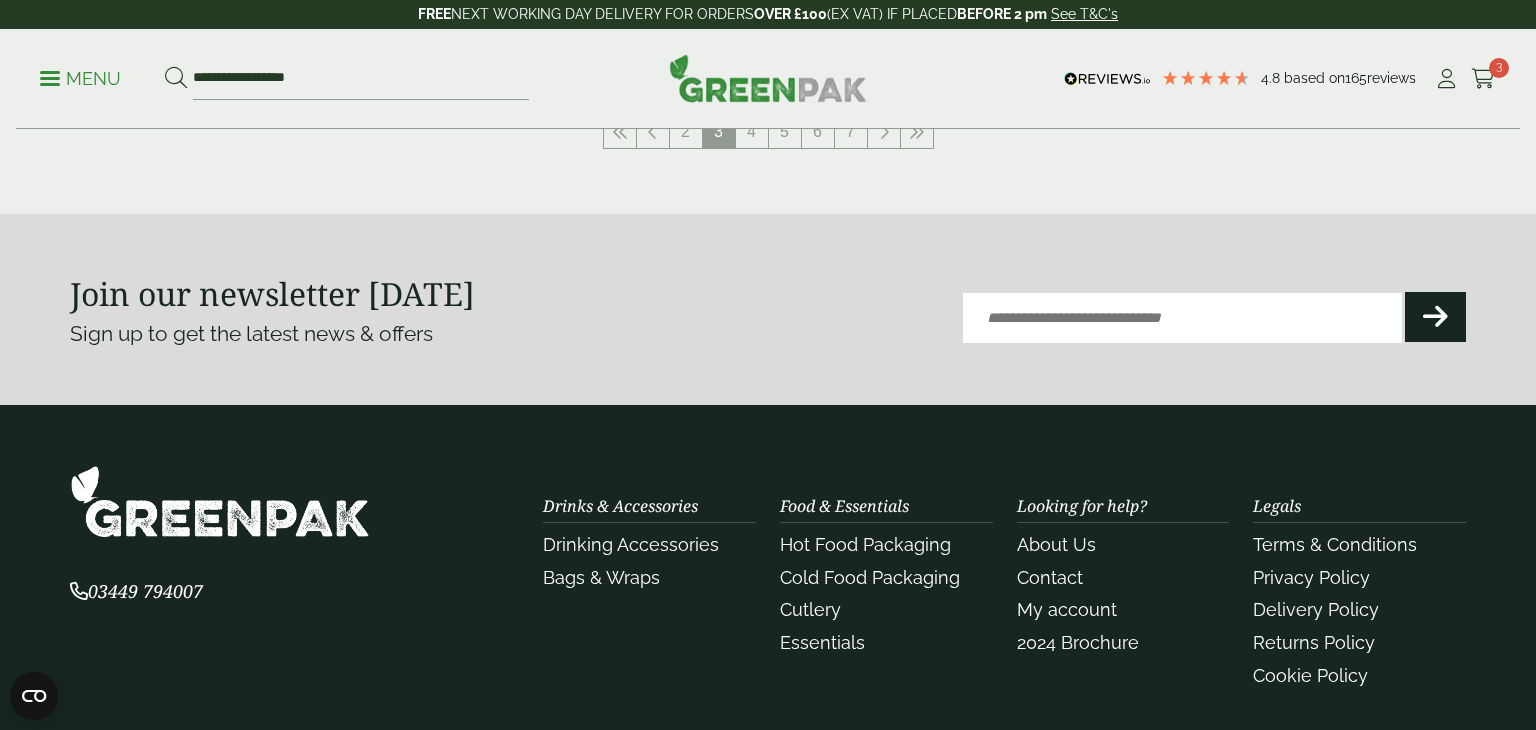 scroll, scrollTop: 2552, scrollLeft: 0, axis: vertical 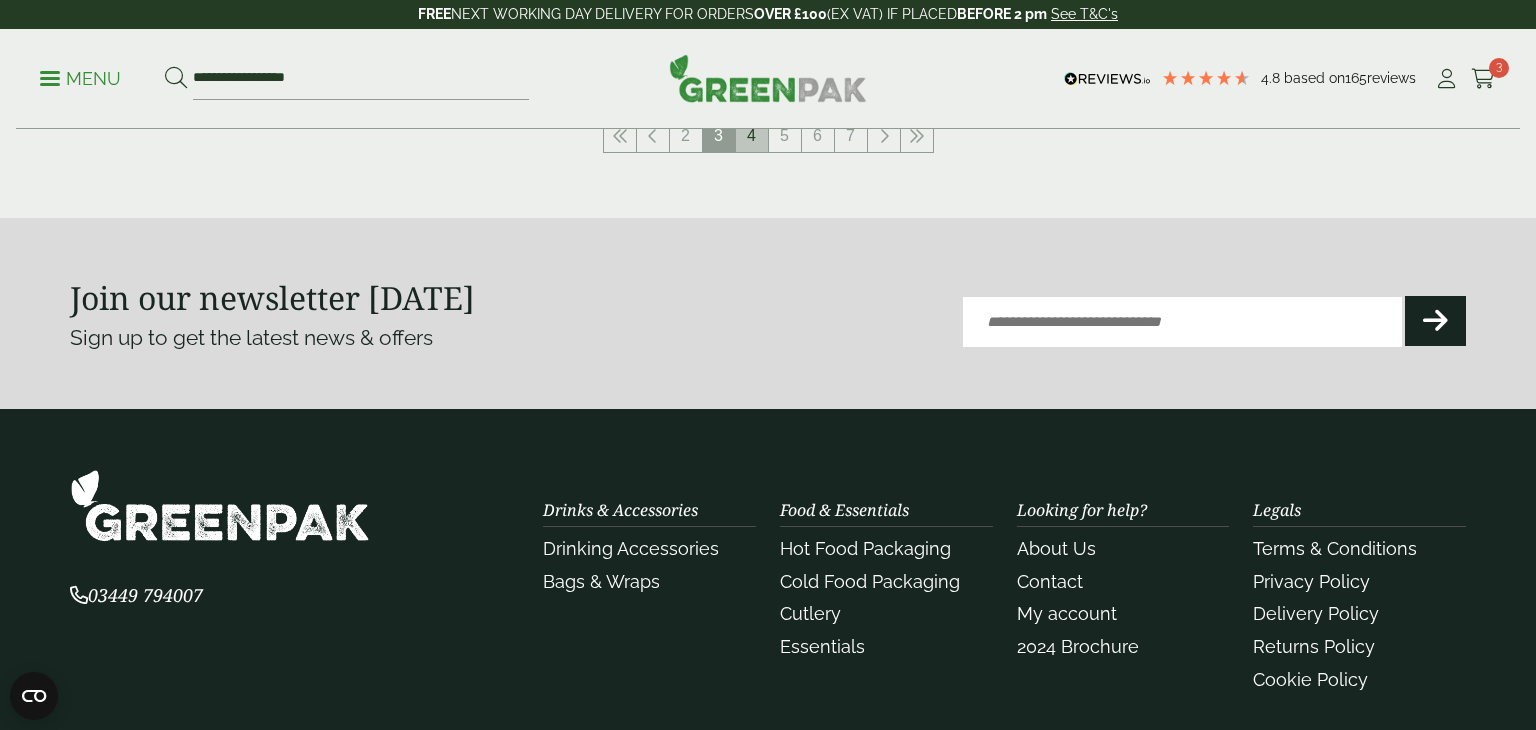 click on "4" at bounding box center [752, 136] 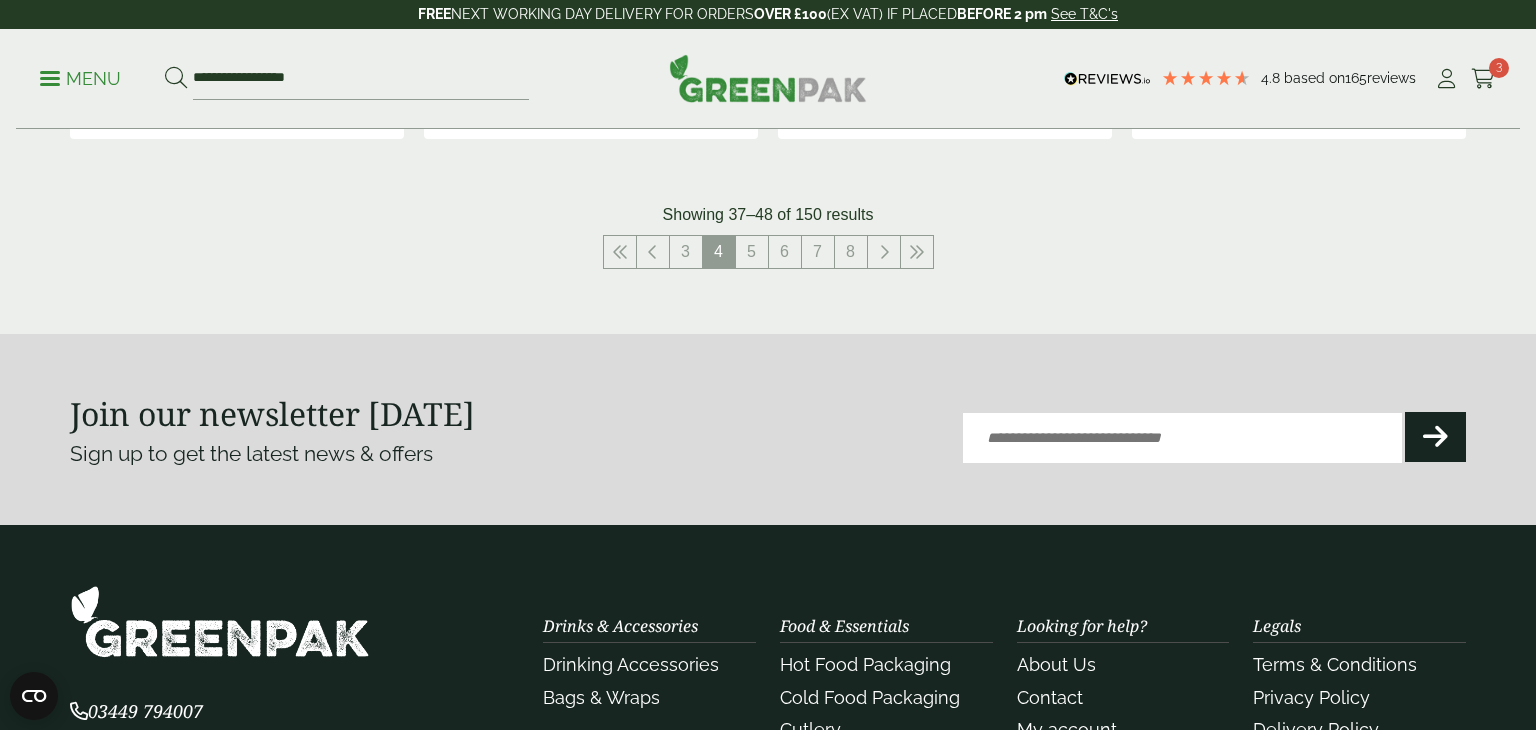 scroll, scrollTop: 2436, scrollLeft: 0, axis: vertical 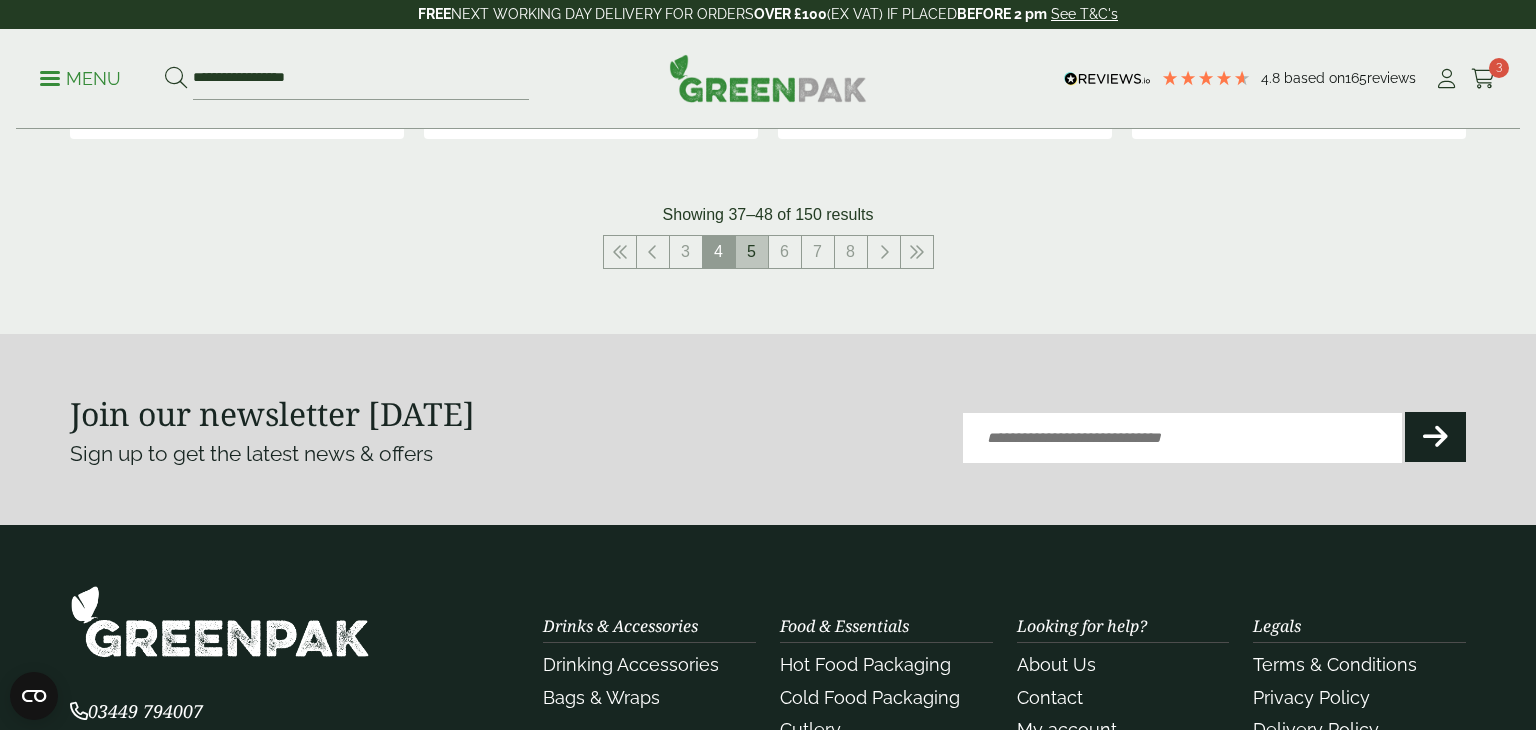 click on "5" at bounding box center [752, 252] 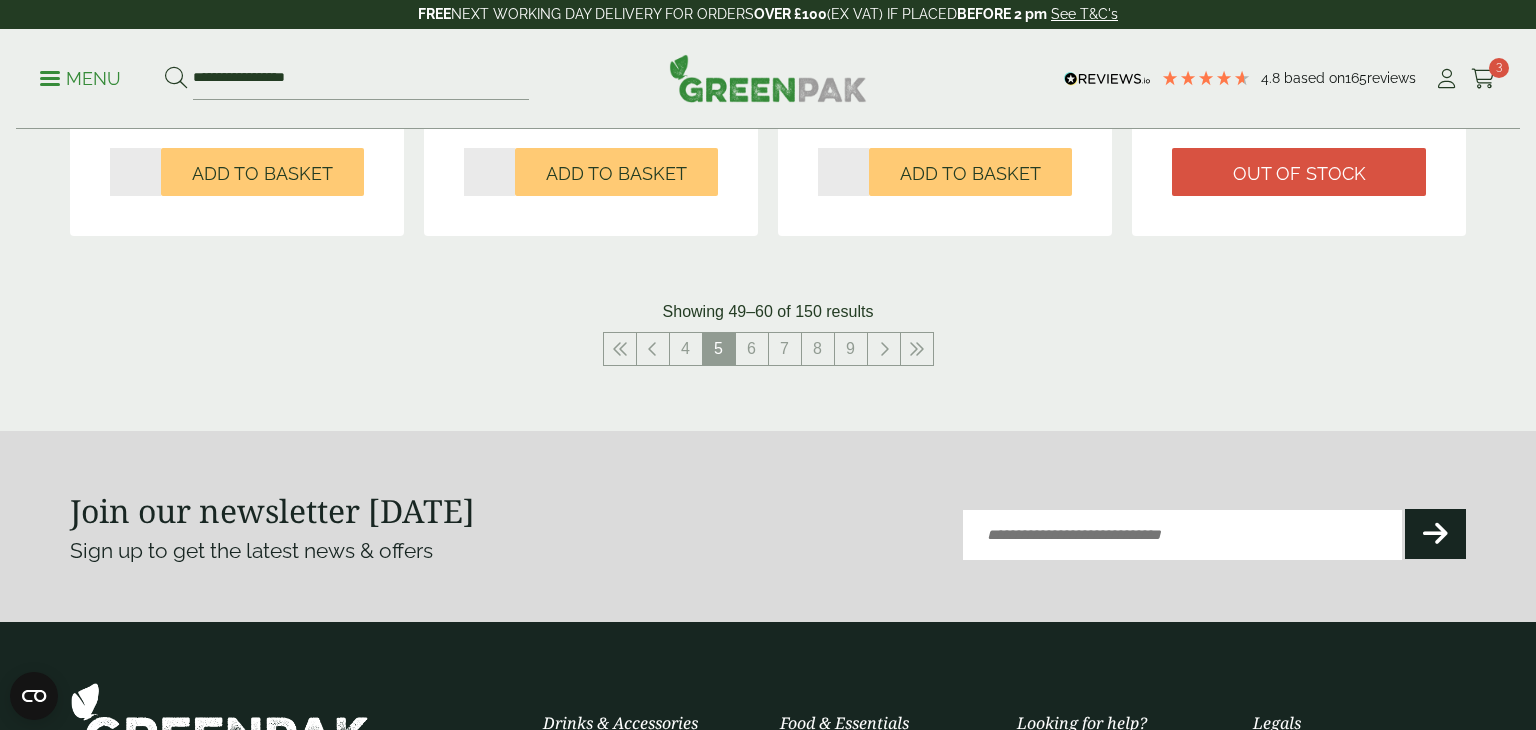 scroll, scrollTop: 2340, scrollLeft: 0, axis: vertical 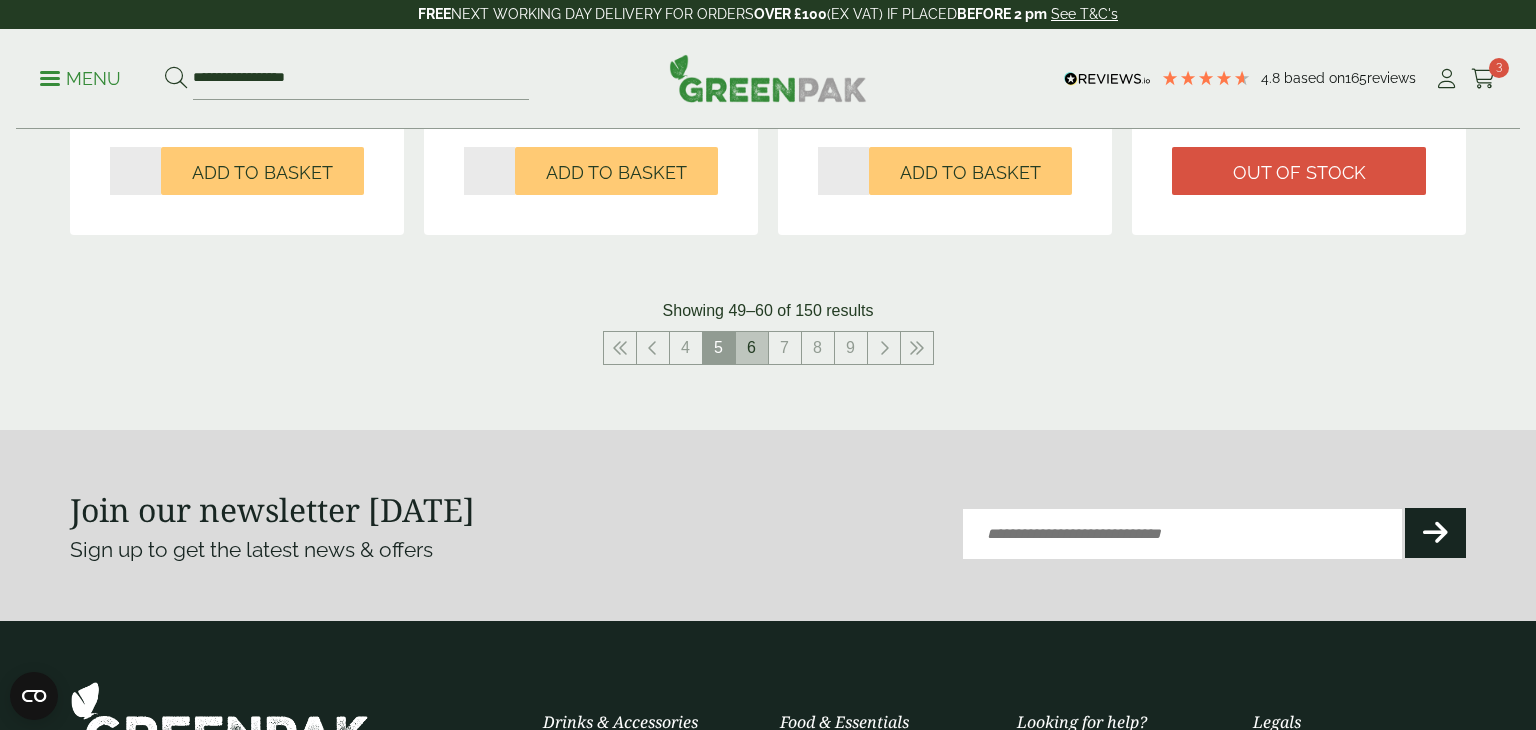 click on "6" at bounding box center [752, 348] 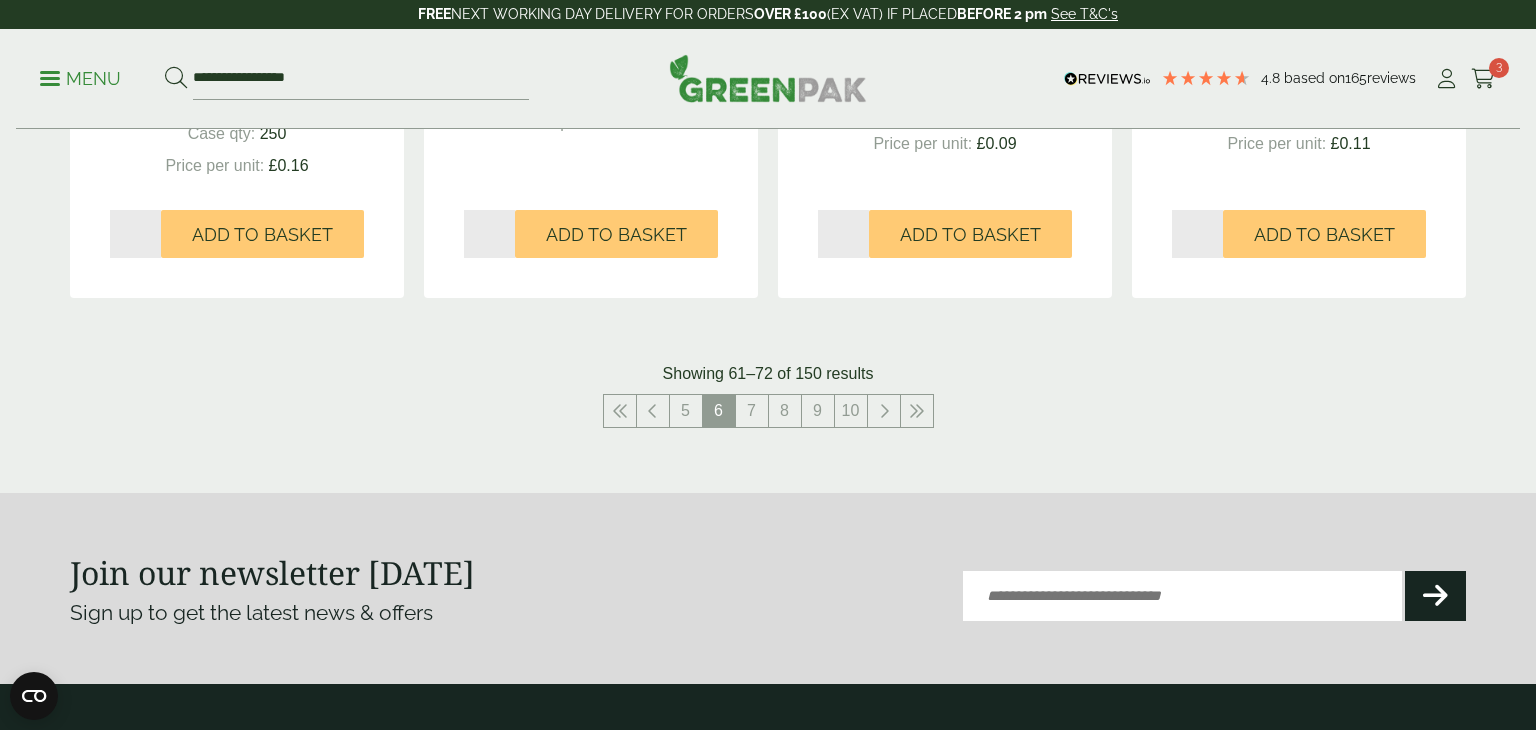 scroll, scrollTop: 2304, scrollLeft: 0, axis: vertical 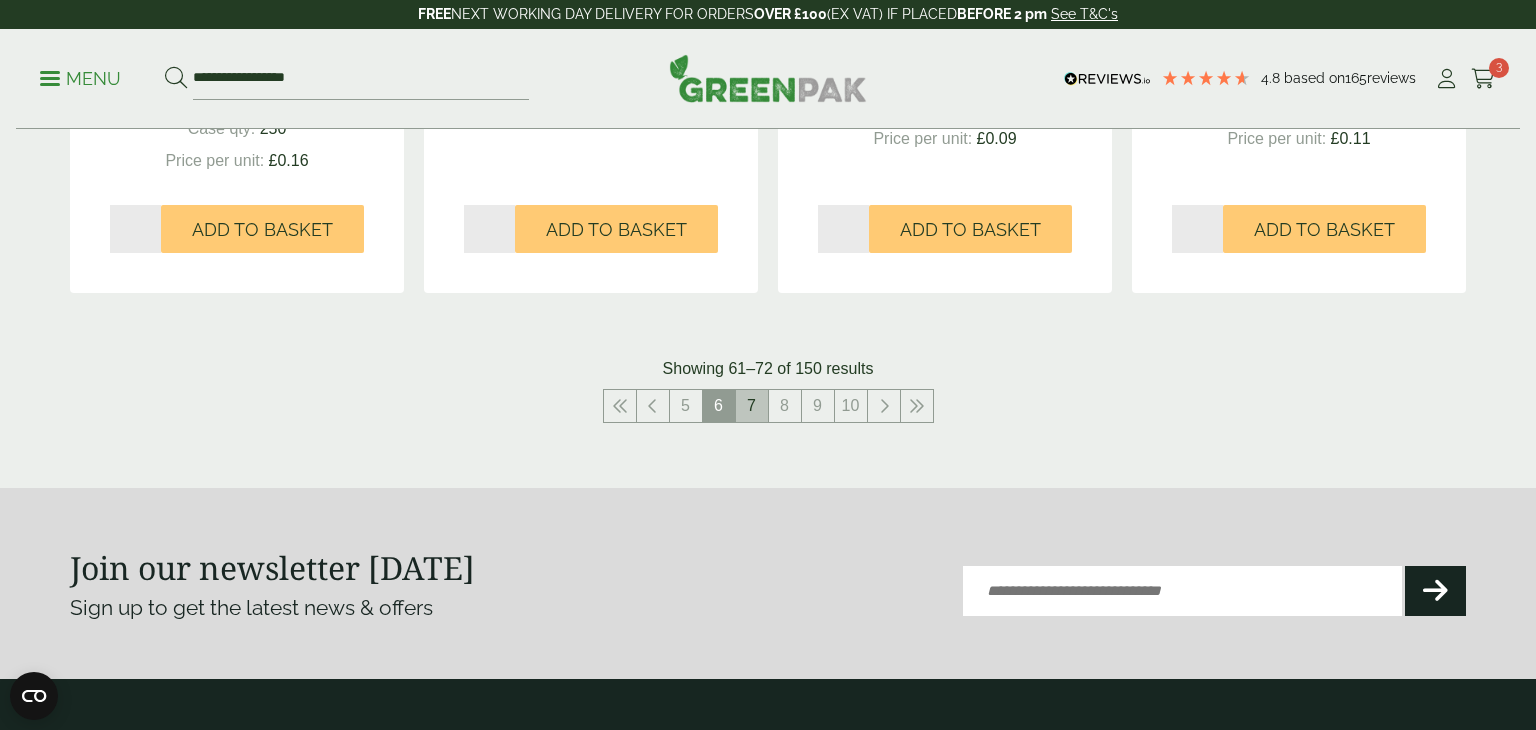 click on "7" at bounding box center [752, 406] 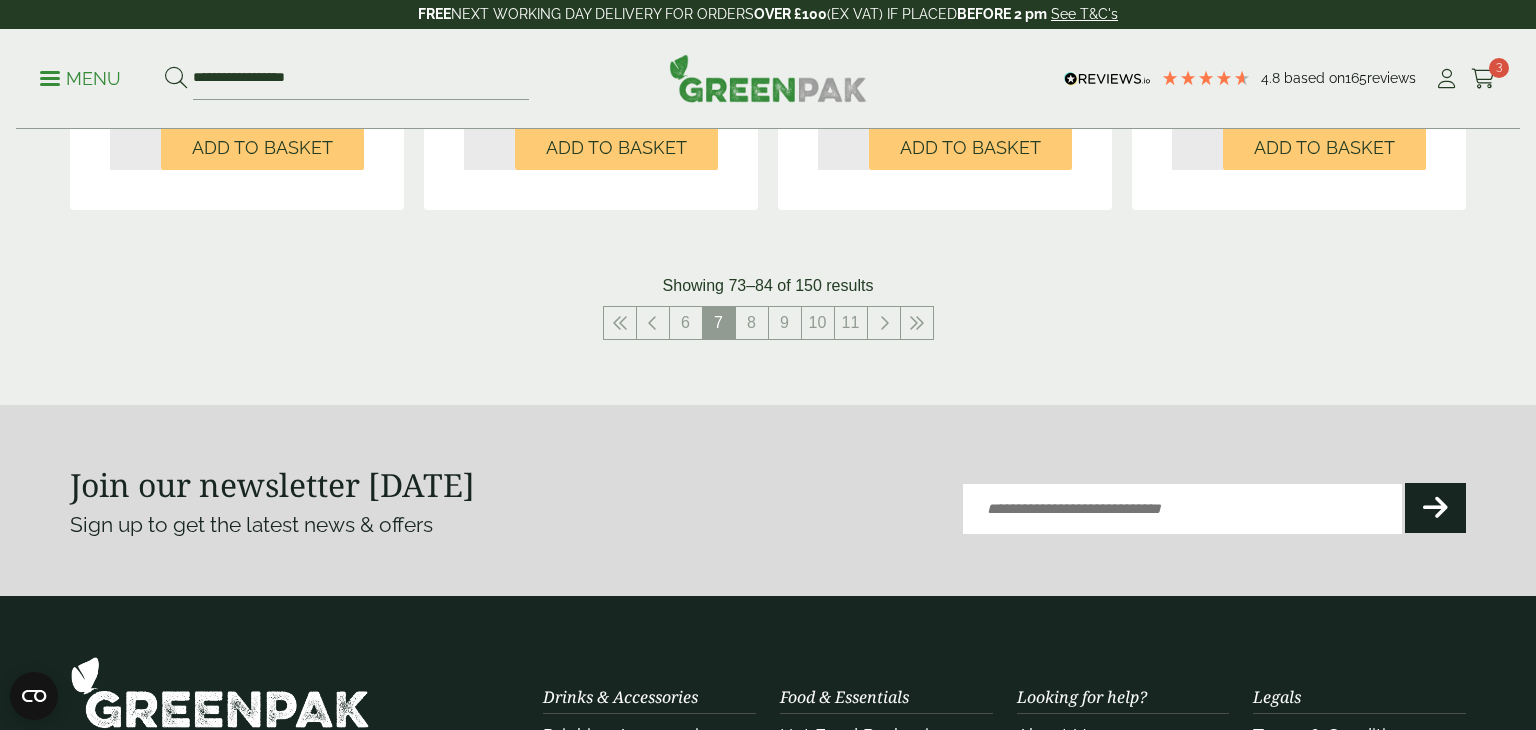 scroll, scrollTop: 2381, scrollLeft: 0, axis: vertical 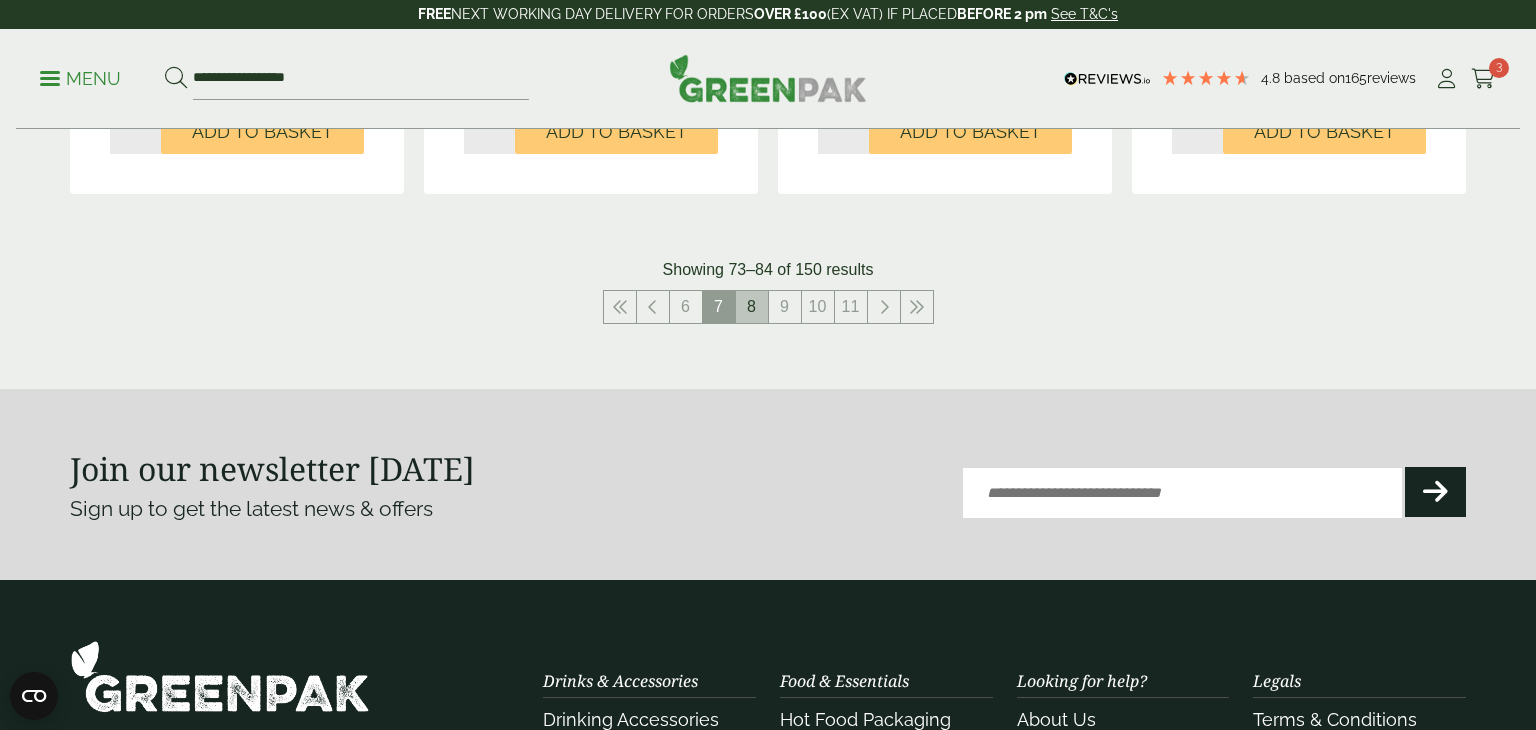 click on "8" at bounding box center (752, 307) 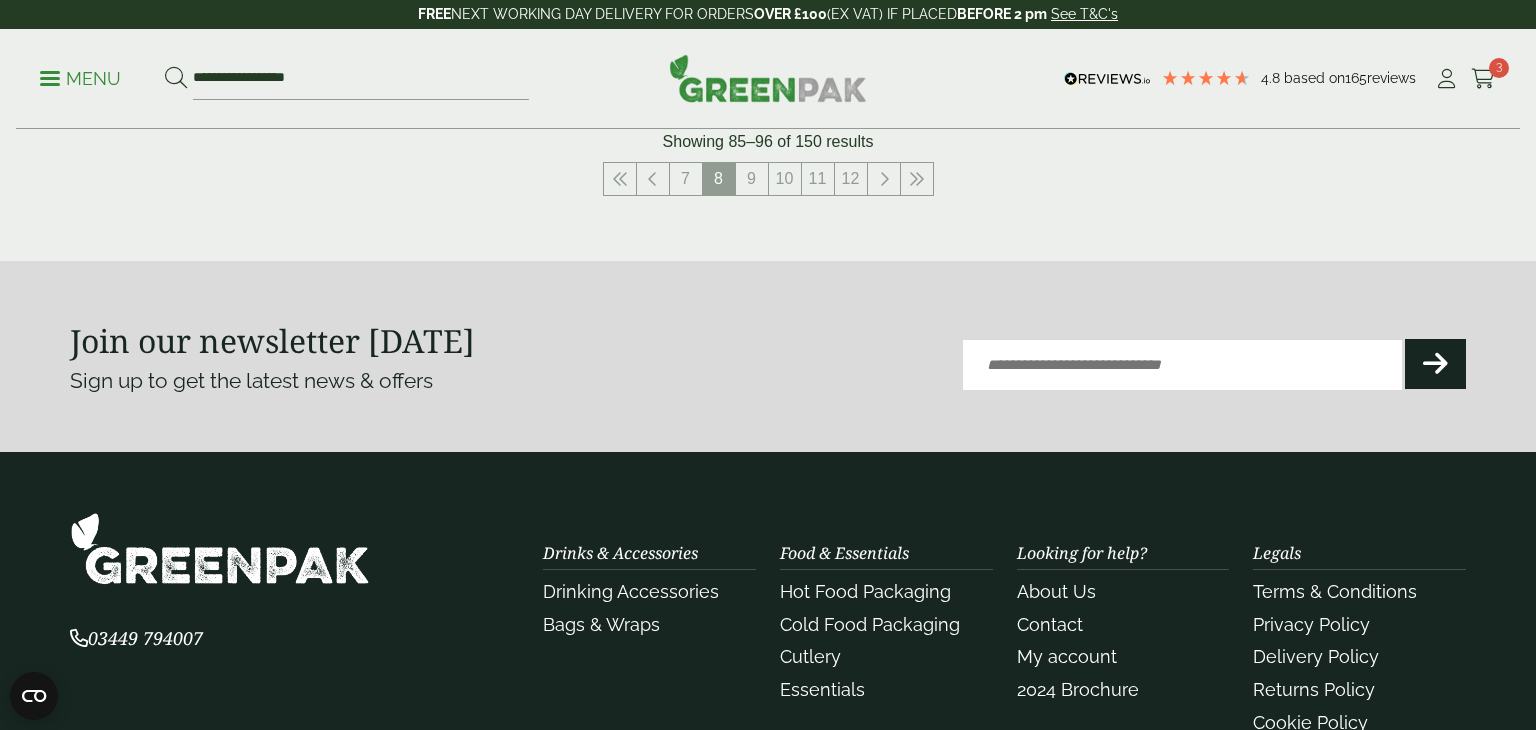 scroll, scrollTop: 2508, scrollLeft: 0, axis: vertical 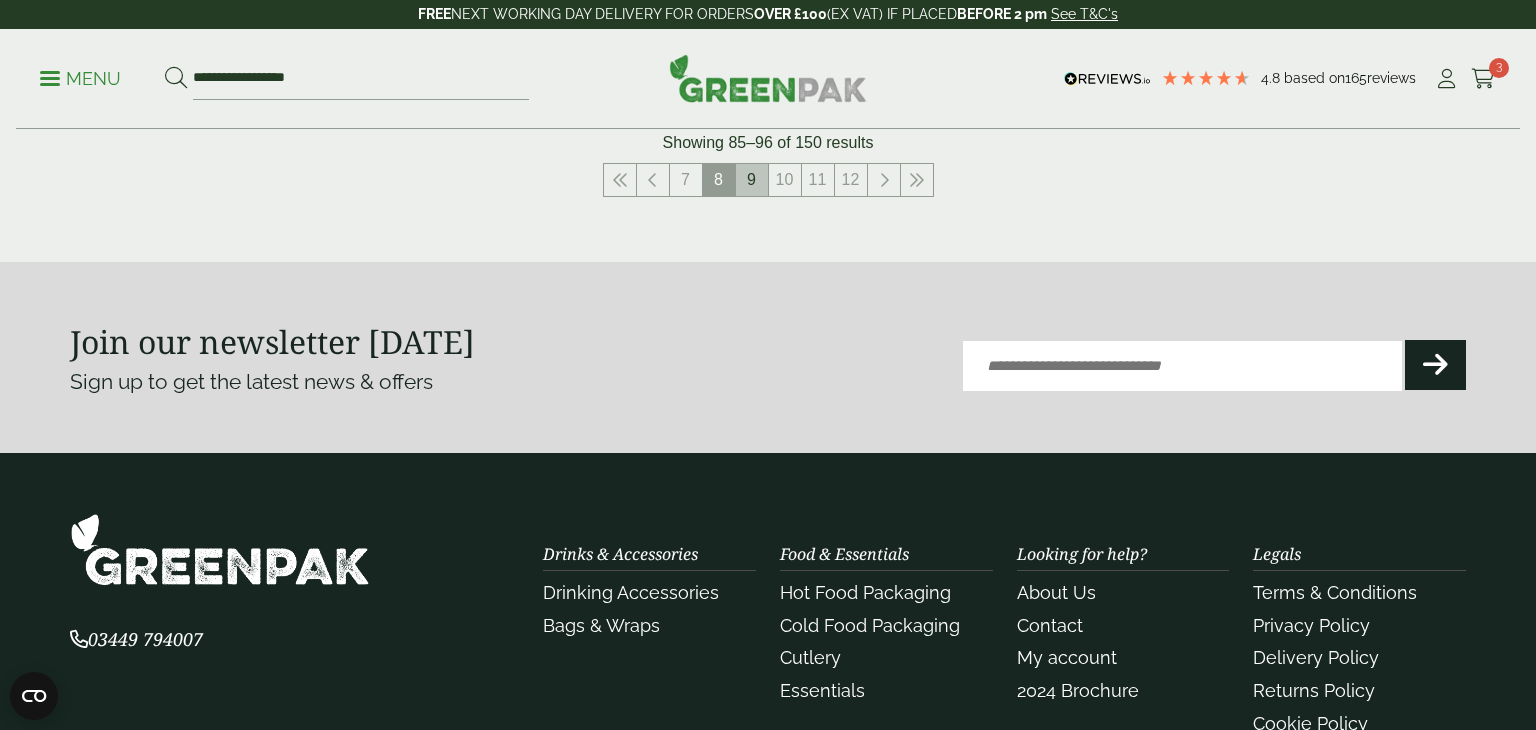 click on "9" at bounding box center (752, 180) 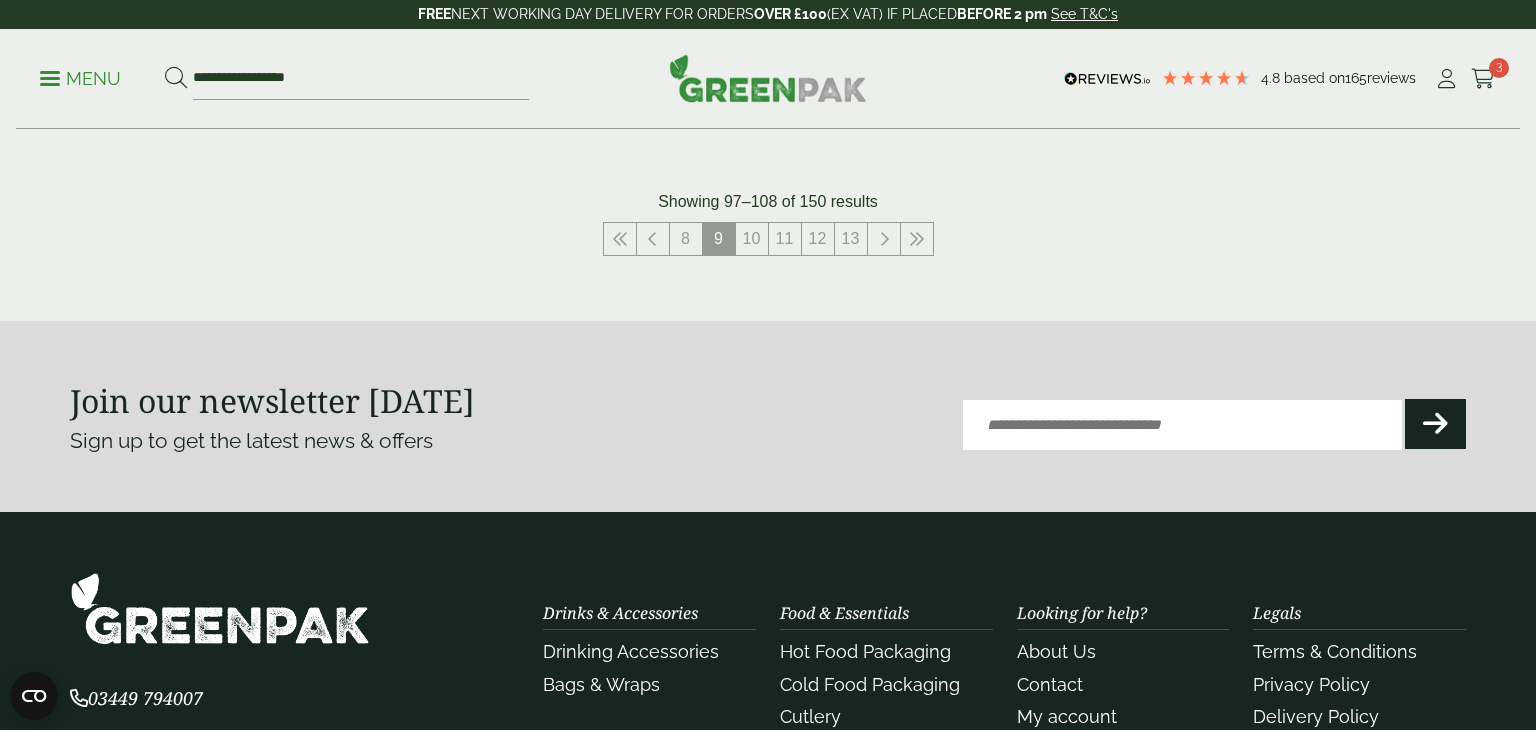 scroll, scrollTop: 2452, scrollLeft: 0, axis: vertical 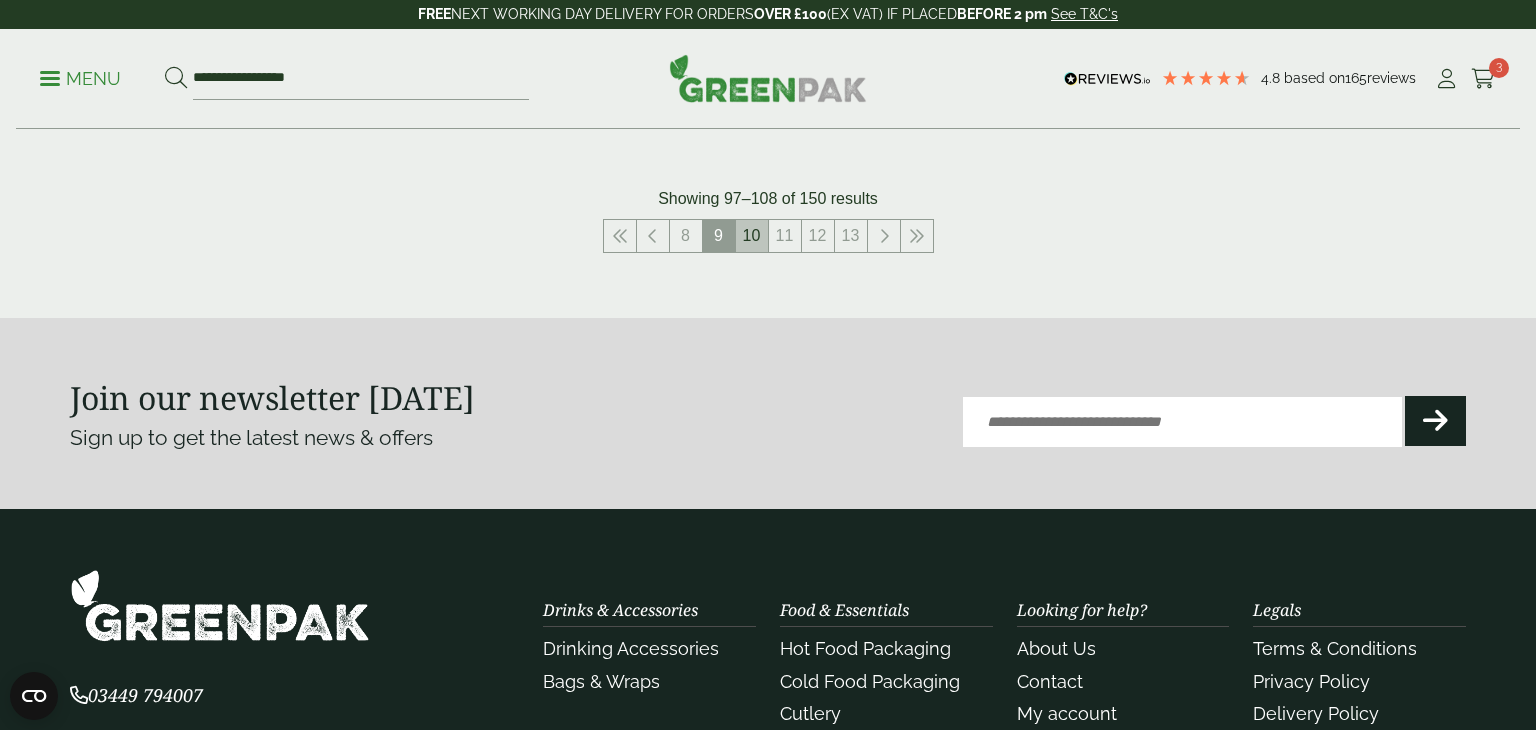 click on "10" at bounding box center (752, 236) 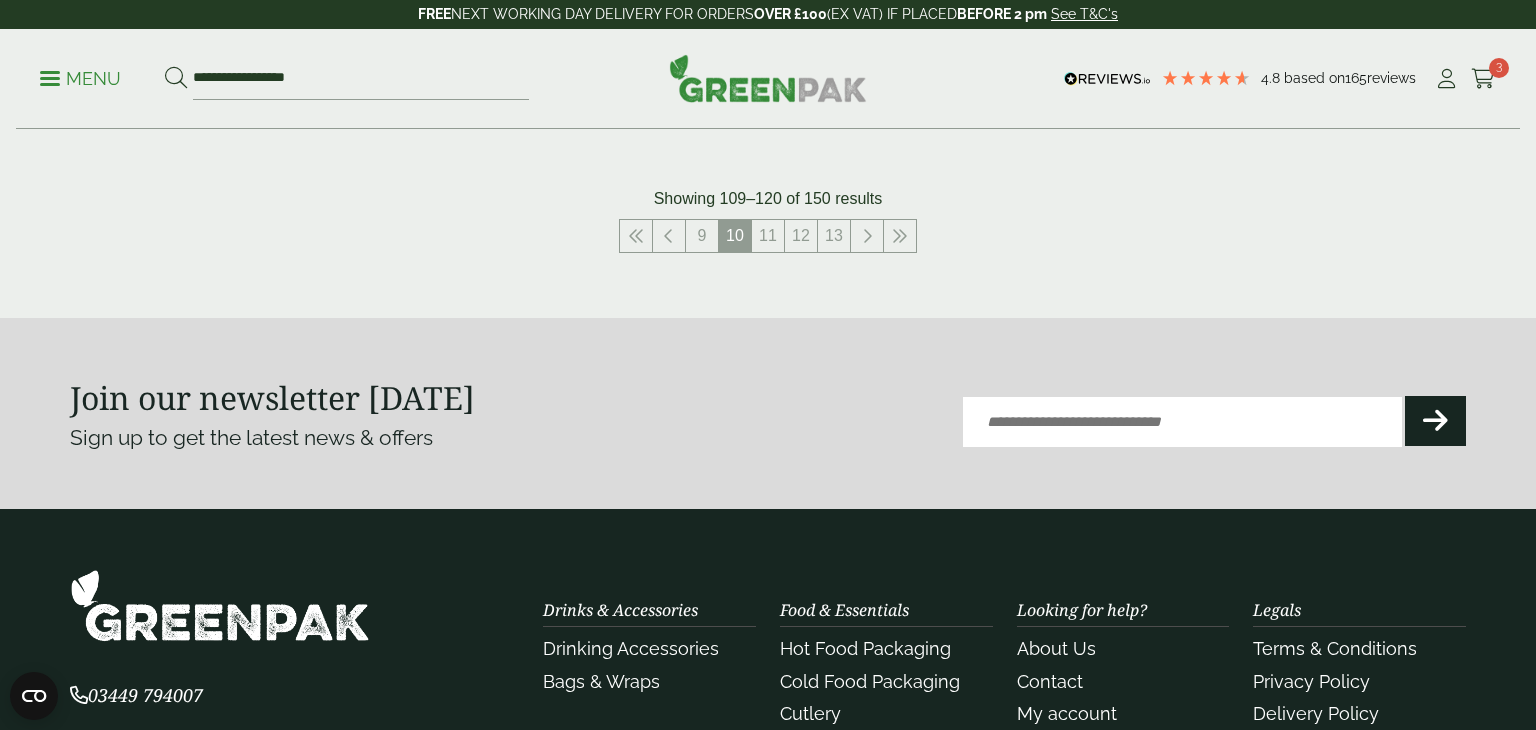 click on "**********" at bounding box center [768, 79] 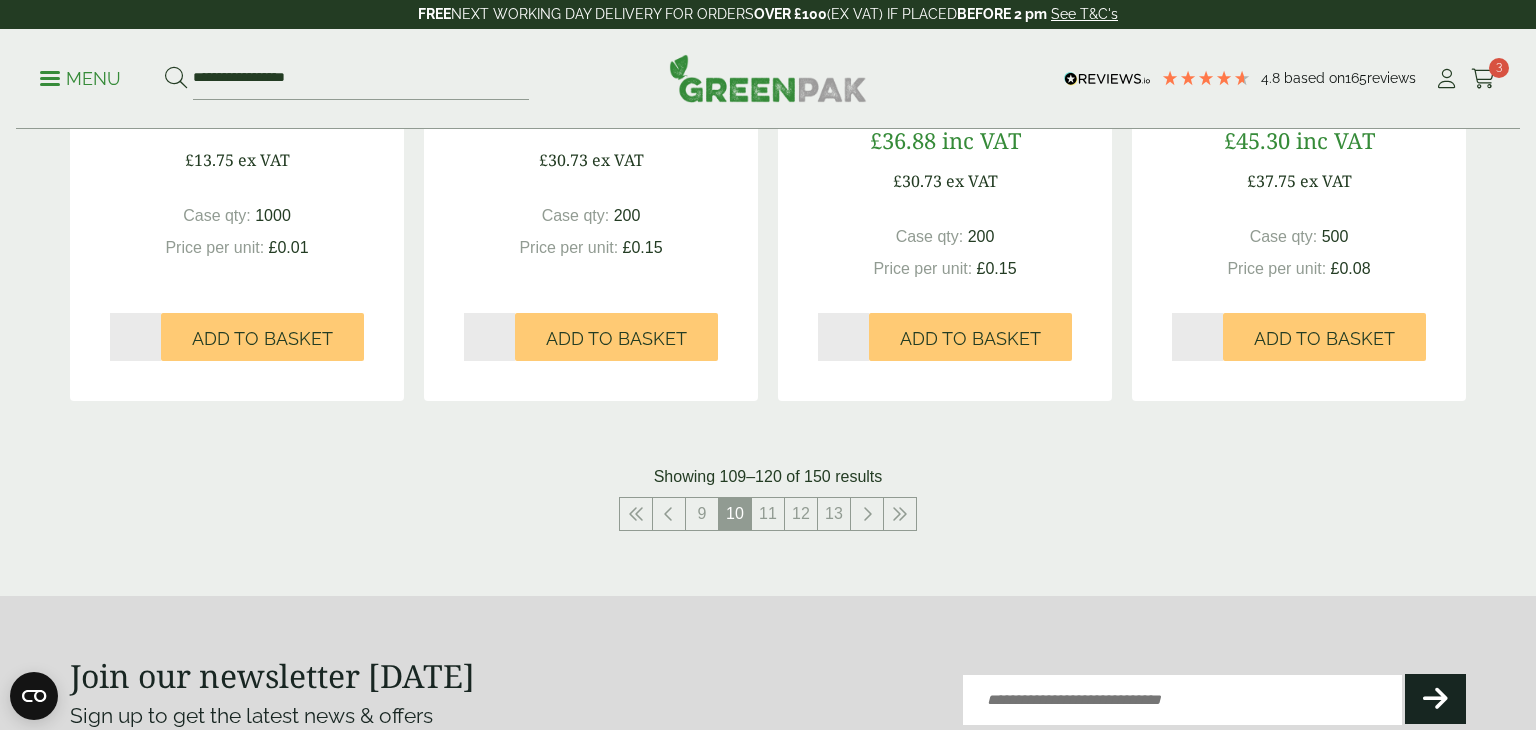 scroll, scrollTop: 2180, scrollLeft: 0, axis: vertical 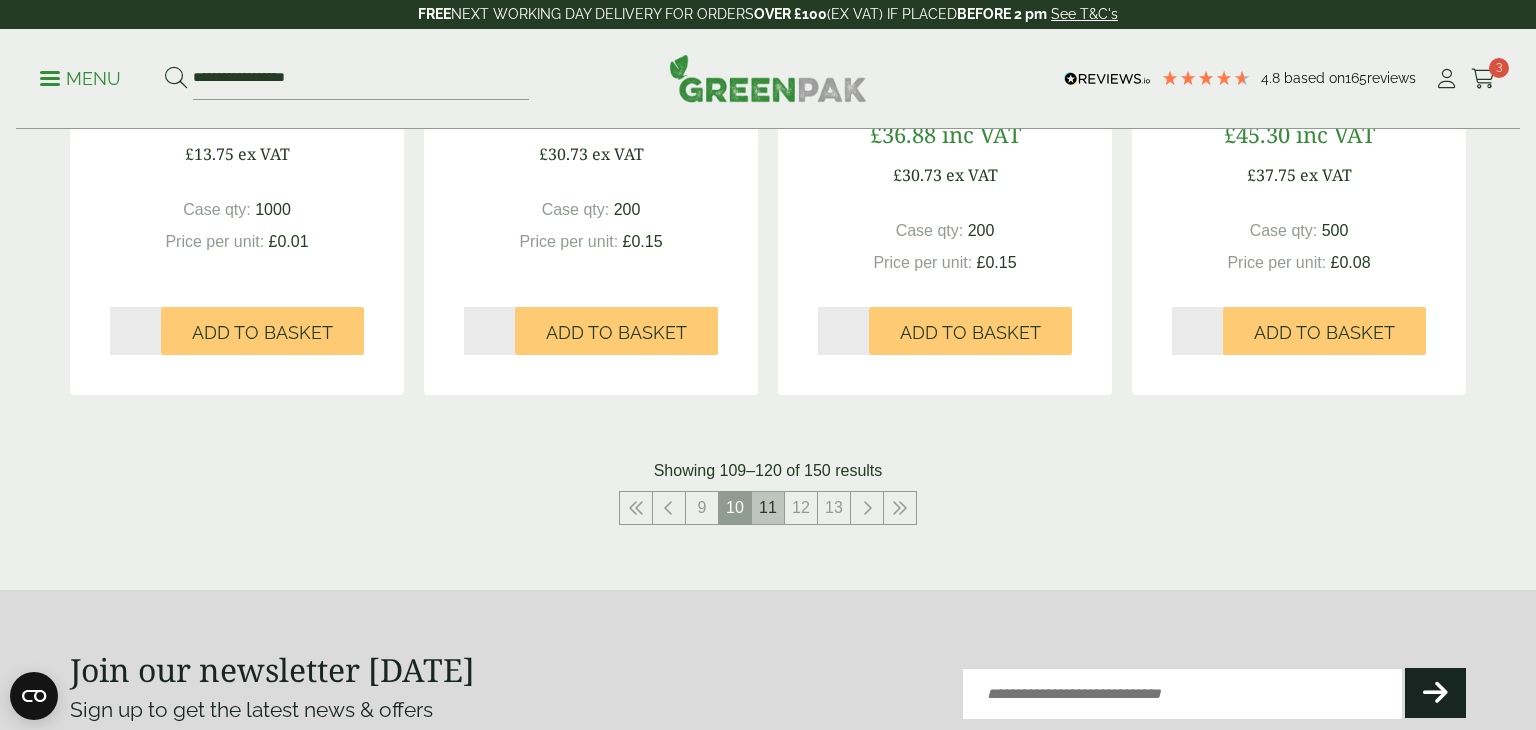click on "11" at bounding box center (768, 508) 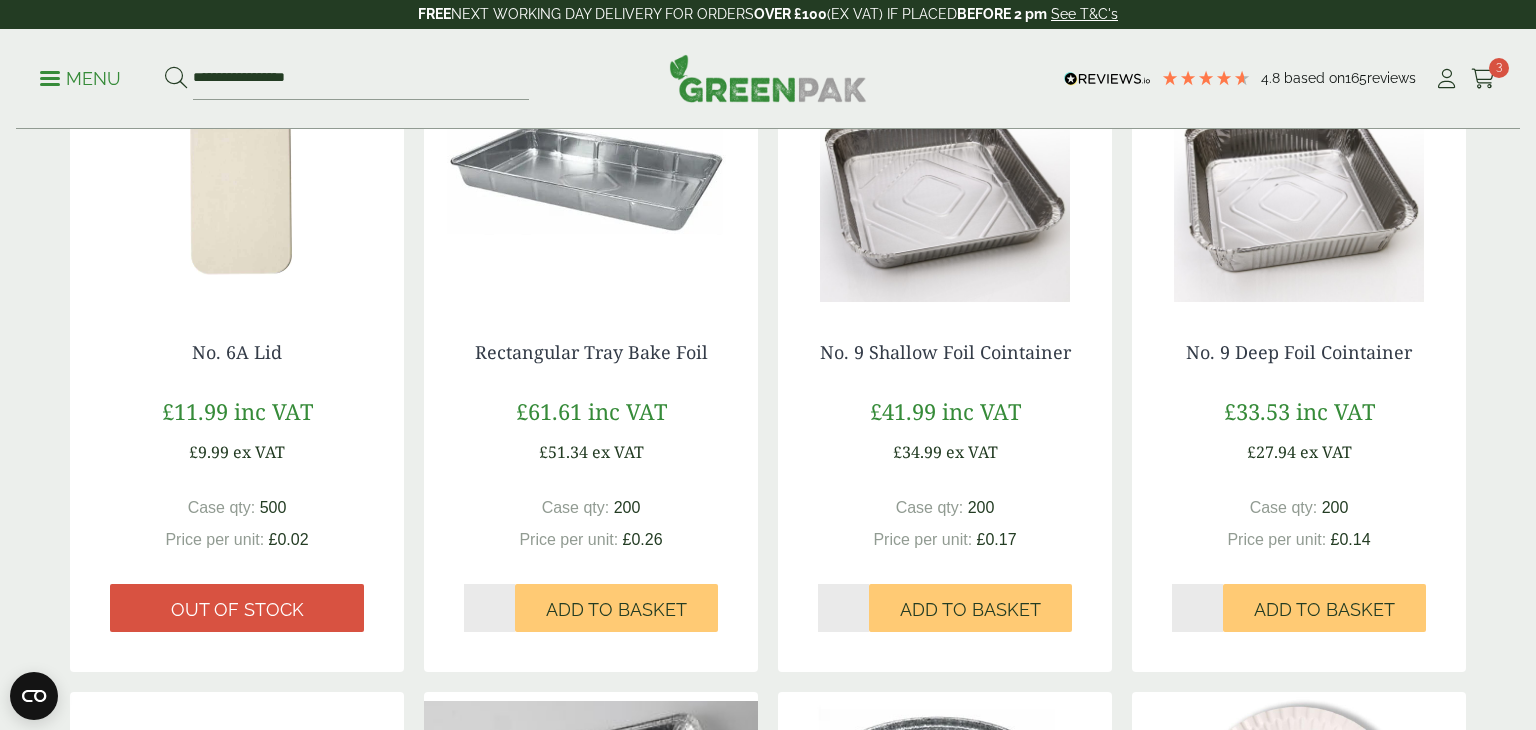 scroll, scrollTop: 563, scrollLeft: 0, axis: vertical 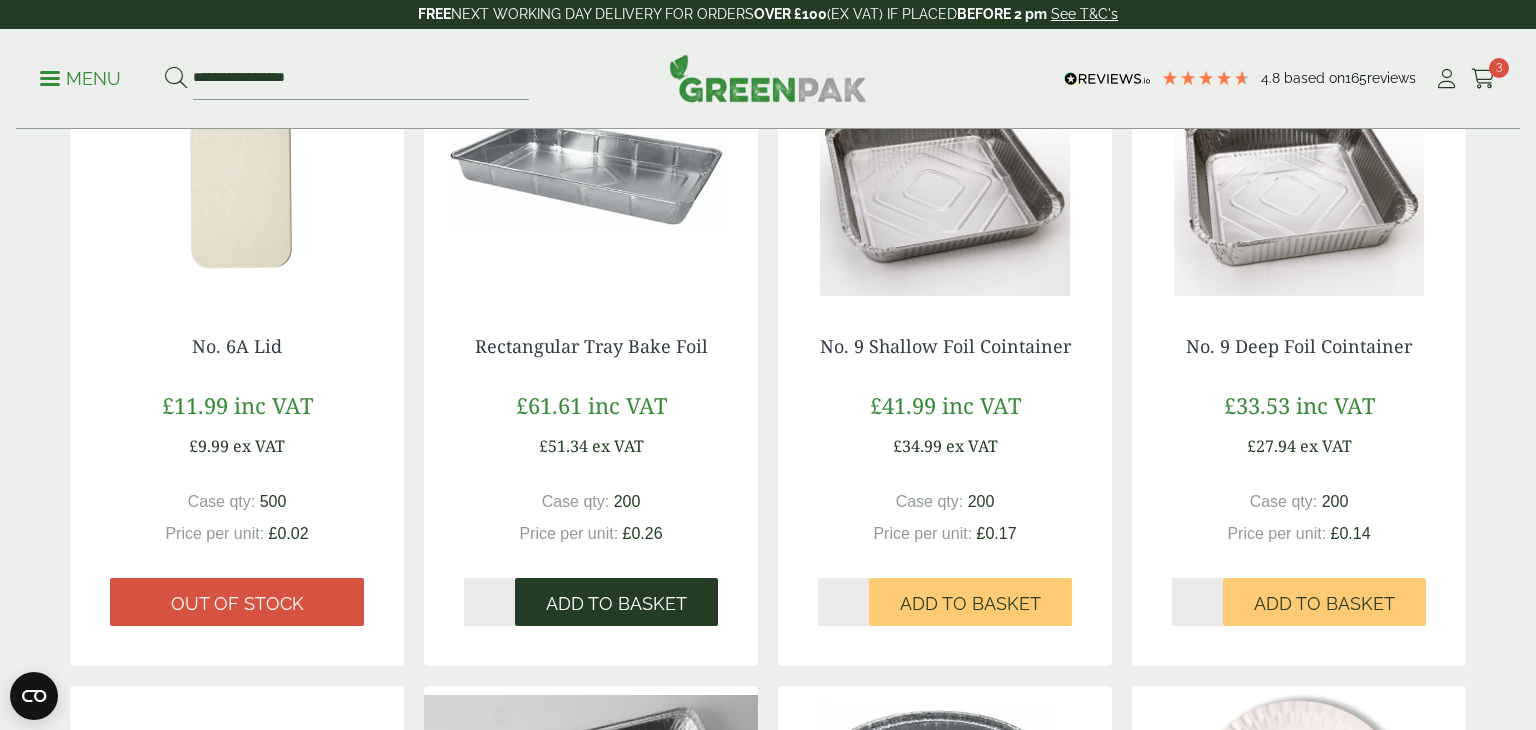 click on "Add to Basket" at bounding box center [616, 602] 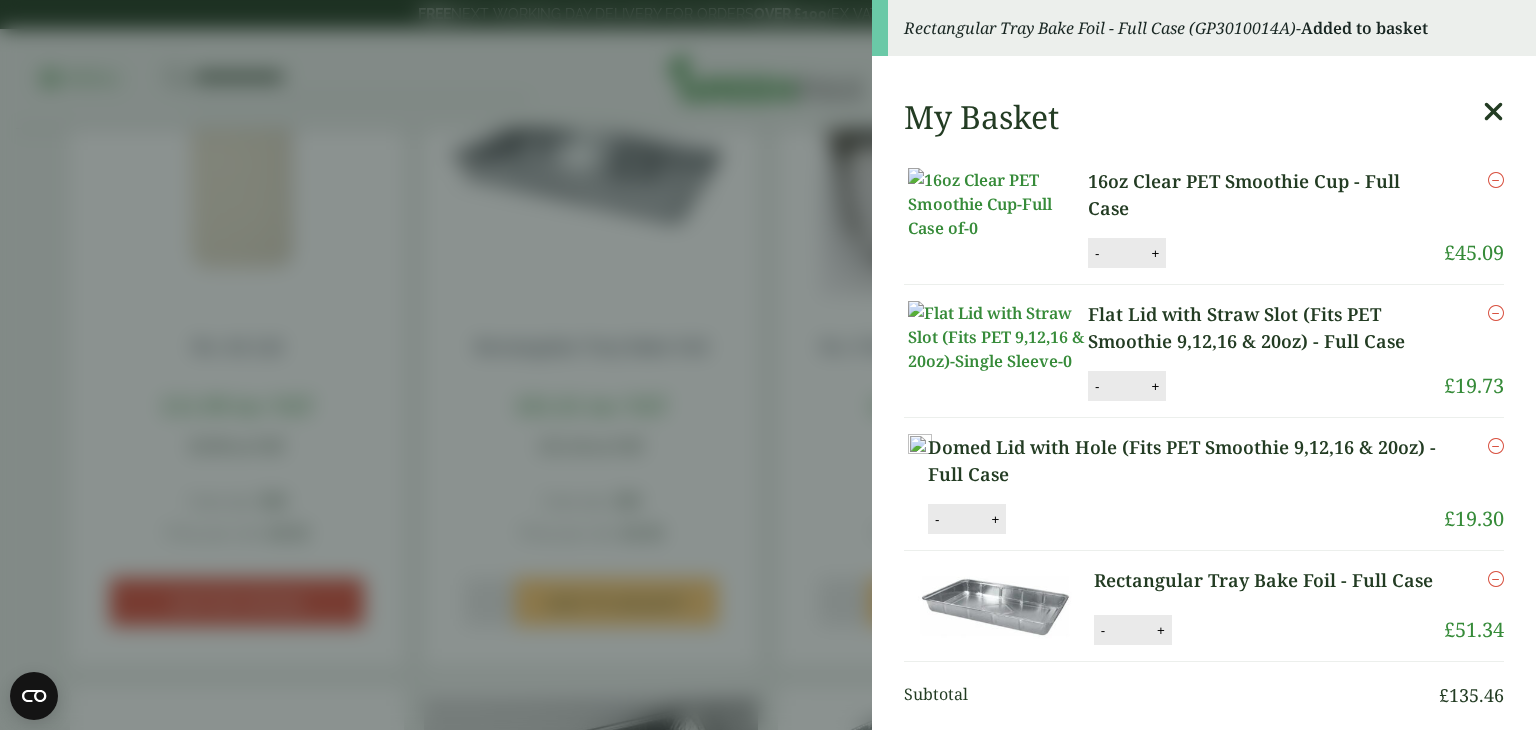click on "Rectangular Tray Bake Foil - Full Case (GP3010014A)  -  Added to basket
My Basket
16oz Clear PET Smoothie Cup - Full Case
16oz Clear PET Smoothie Cup - Full Case quantity
- * +
Update
Remove
£ 45.09" at bounding box center [768, 365] 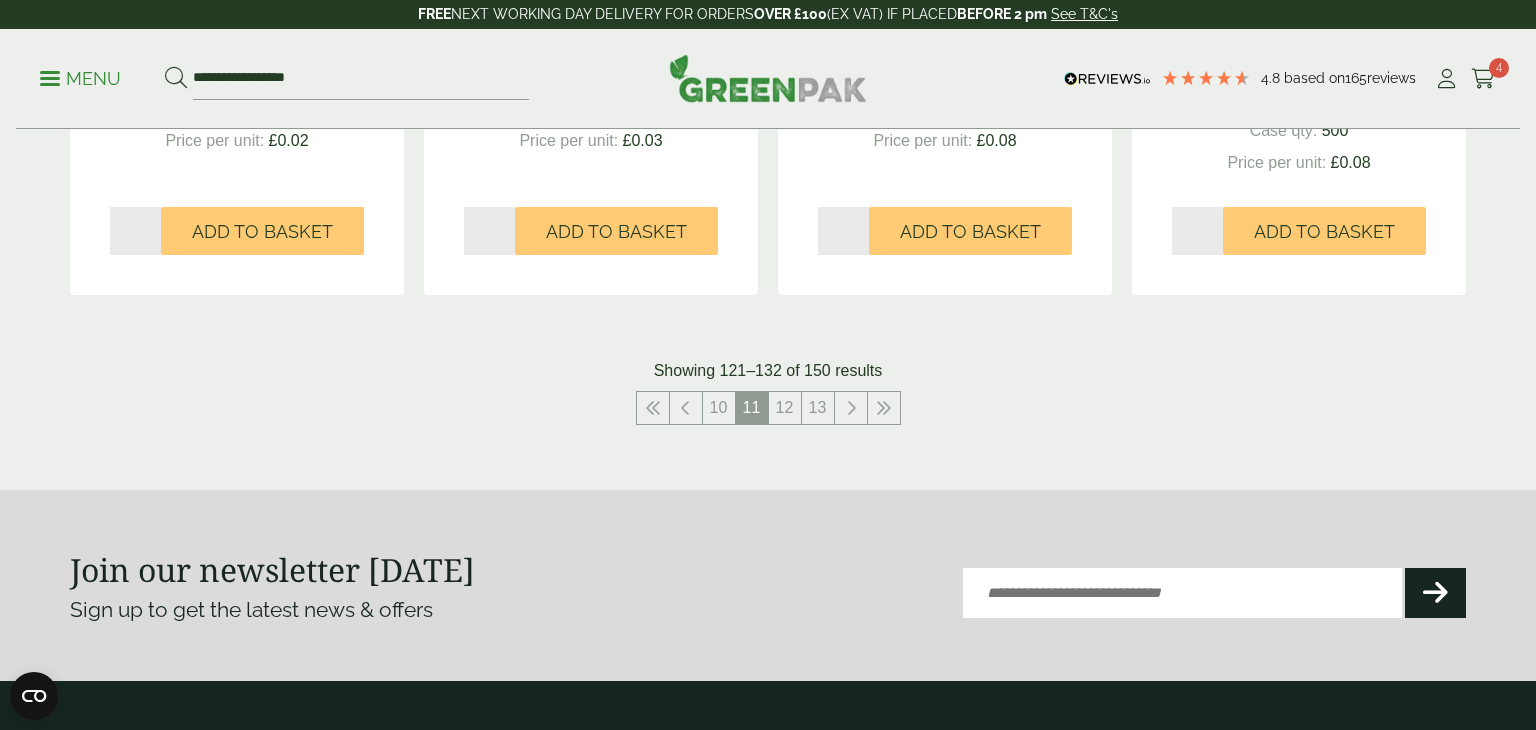 scroll, scrollTop: 2264, scrollLeft: 0, axis: vertical 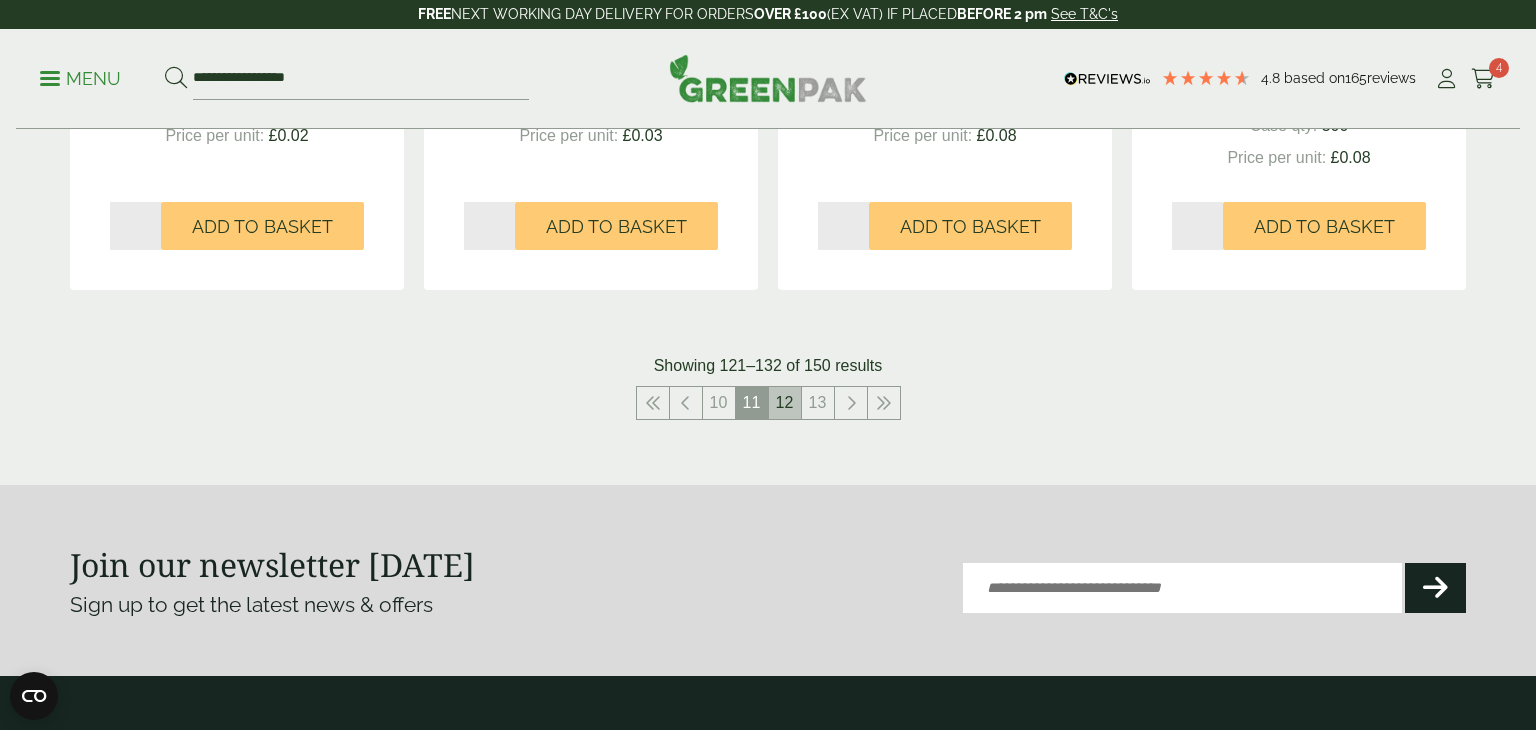 click on "12" at bounding box center (785, 403) 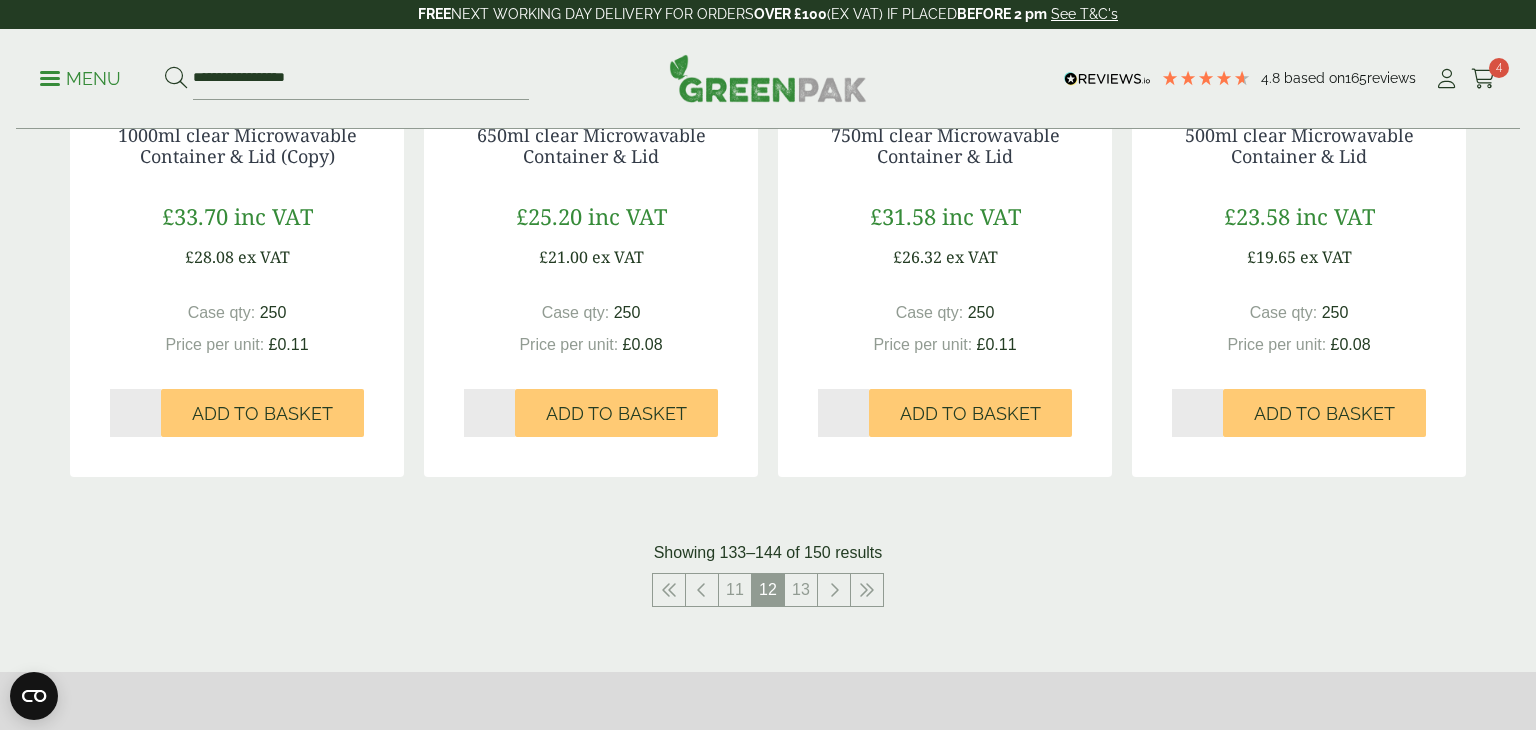 scroll, scrollTop: 2079, scrollLeft: 0, axis: vertical 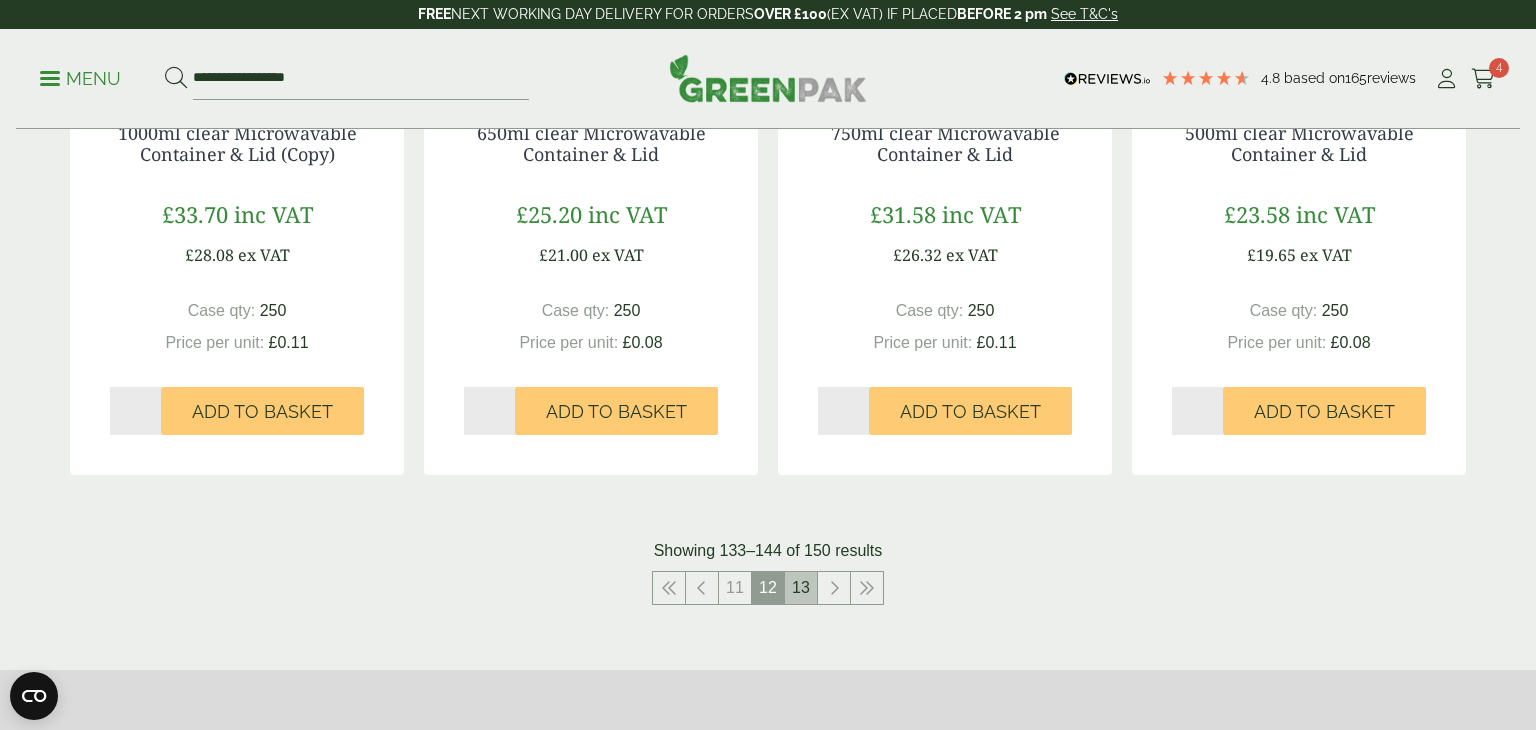 click on "13" at bounding box center (801, 588) 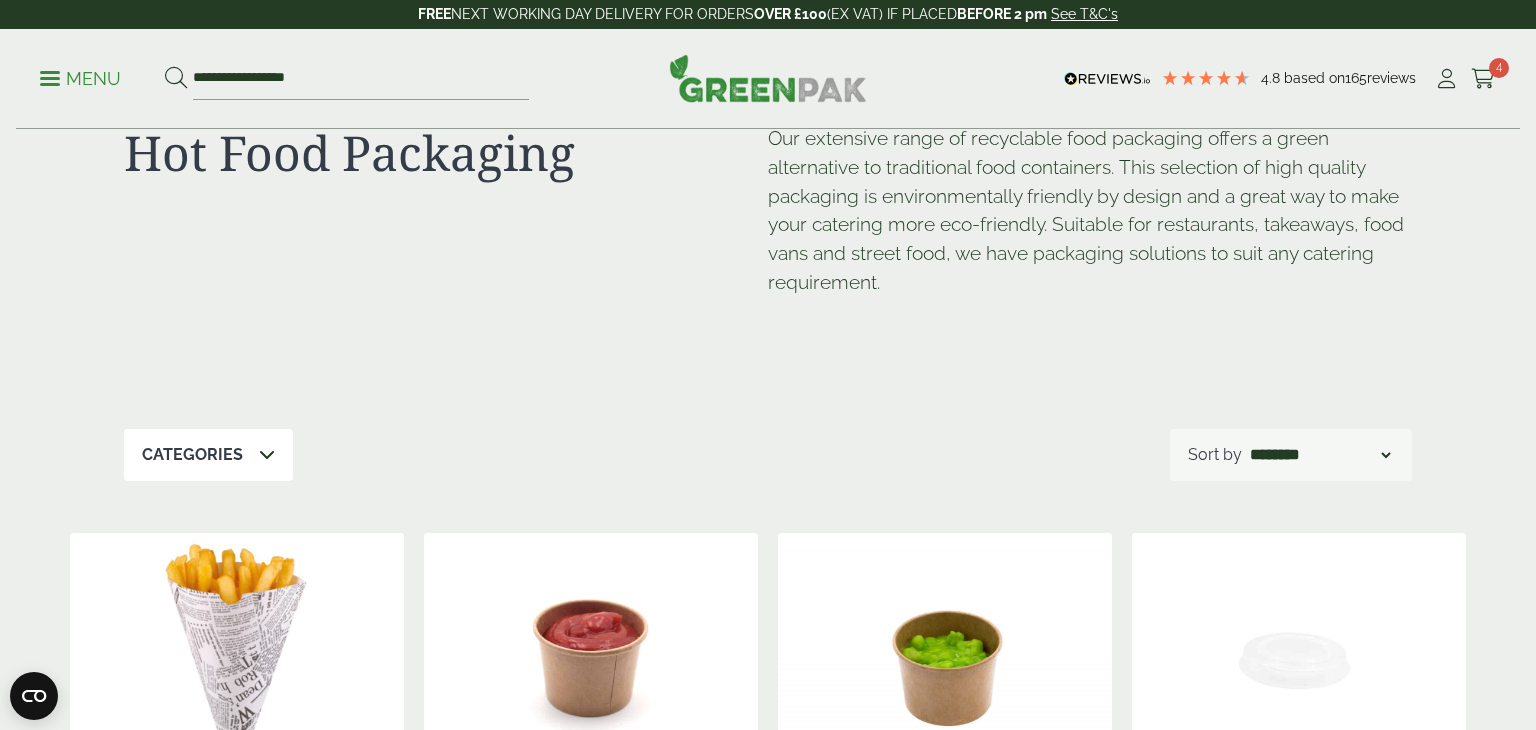scroll, scrollTop: 0, scrollLeft: 0, axis: both 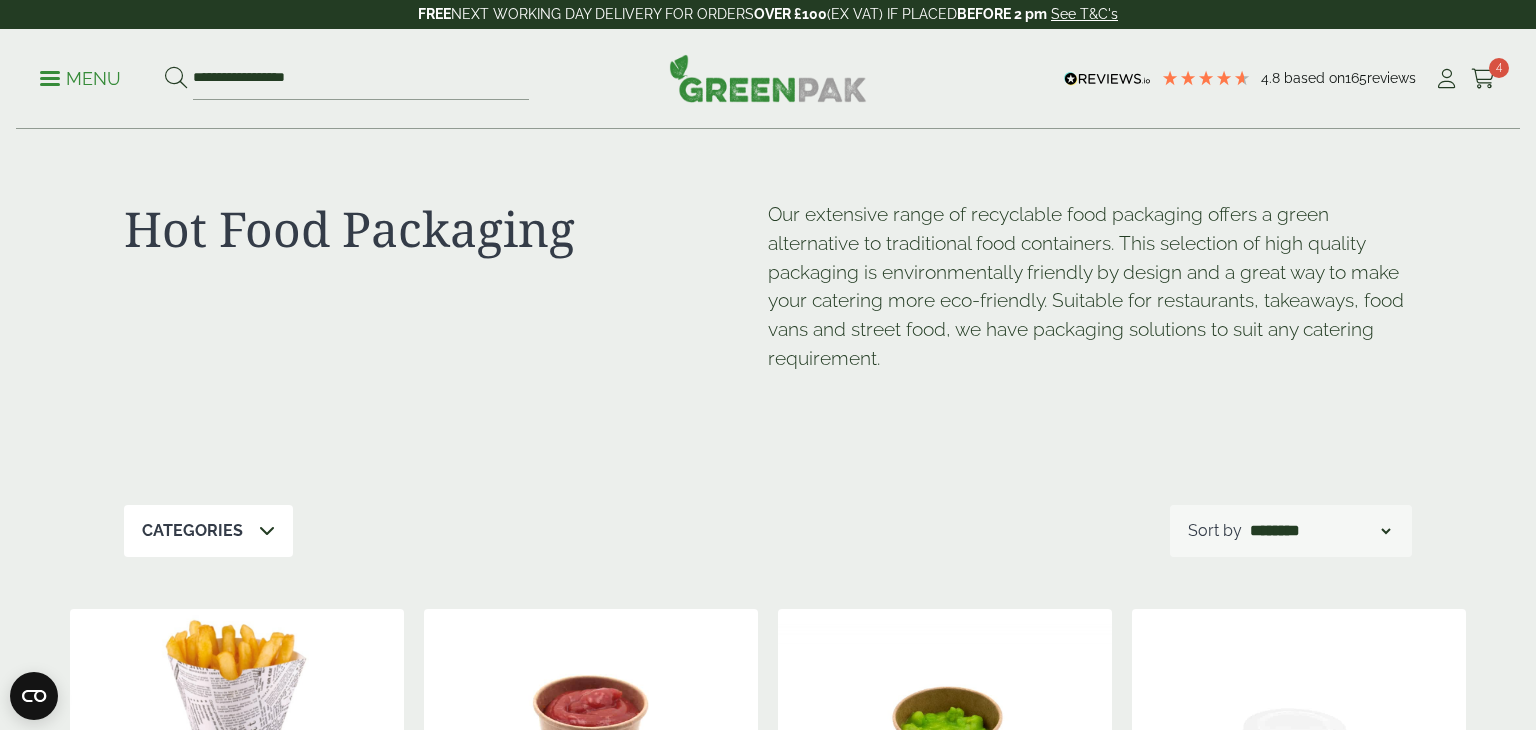 click on "**********" at bounding box center [284, 79] 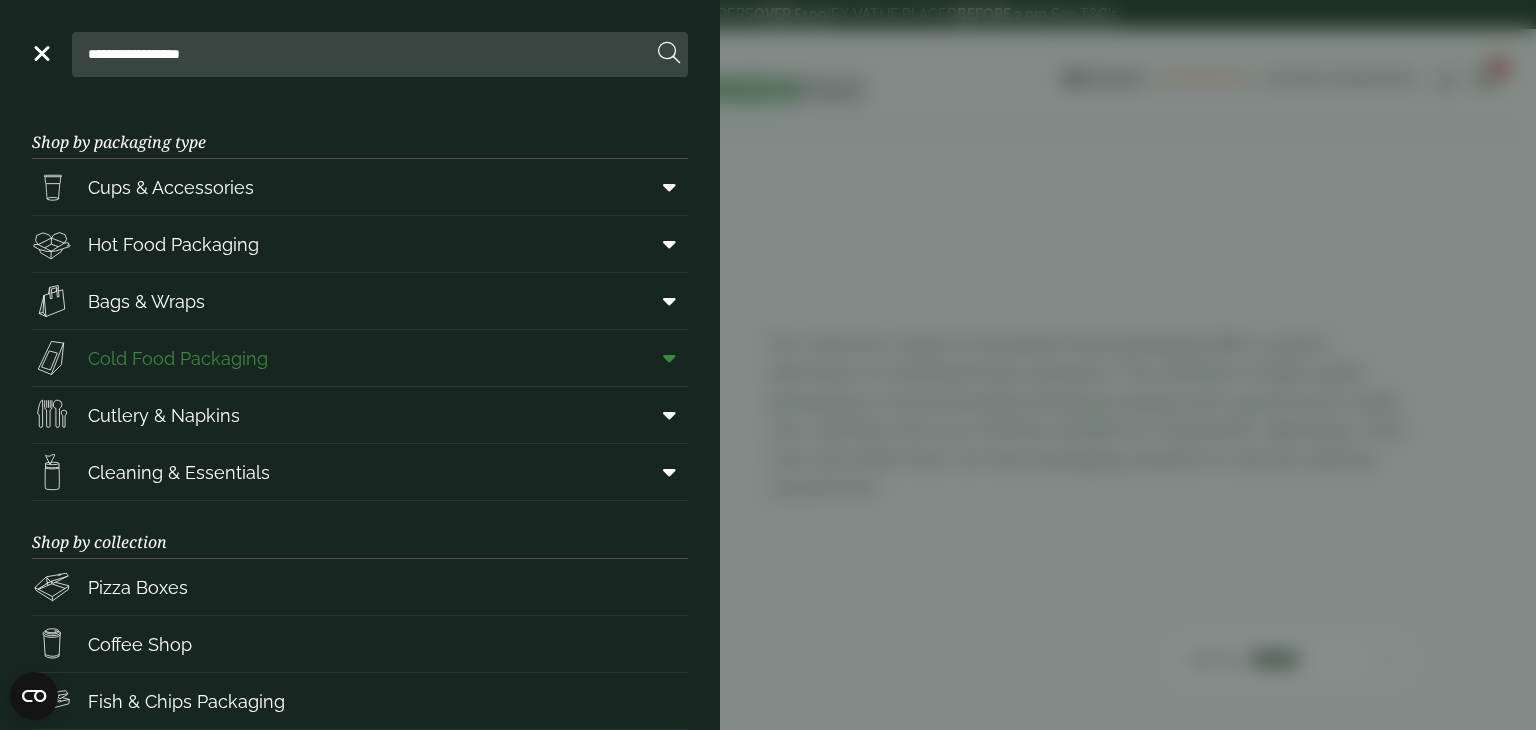 click on "Cold Food Packaging" at bounding box center [178, 358] 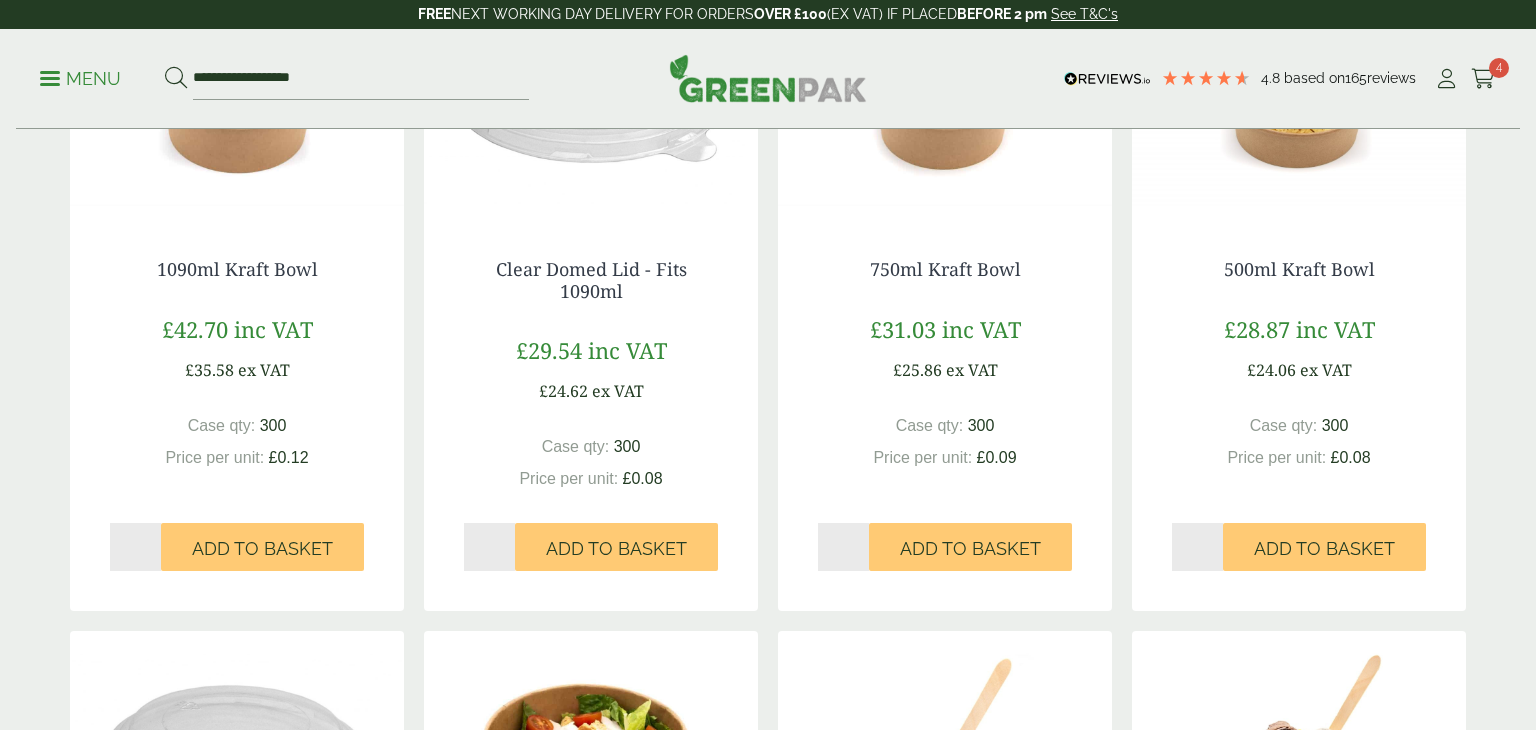 scroll, scrollTop: 1504, scrollLeft: 0, axis: vertical 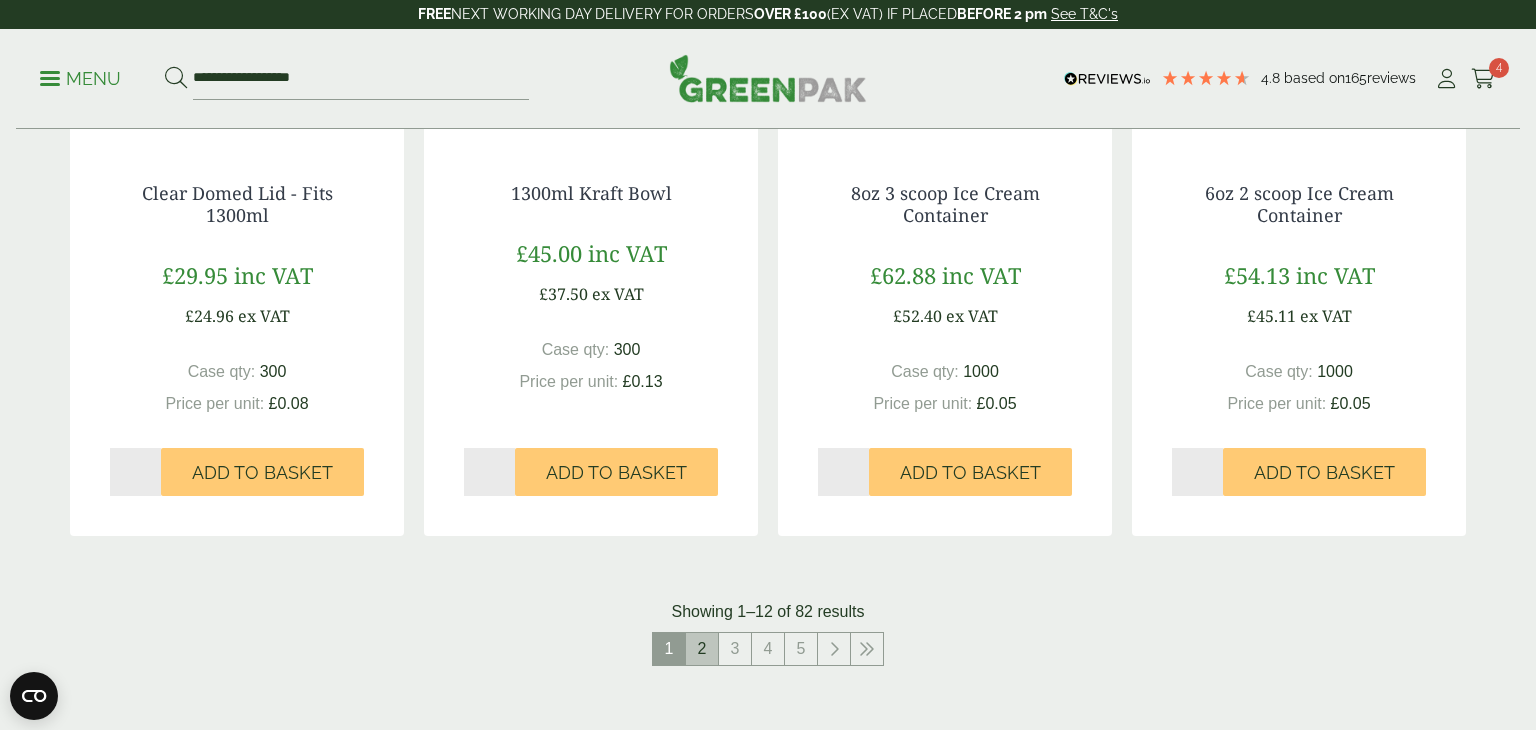 click on "2" at bounding box center (702, 649) 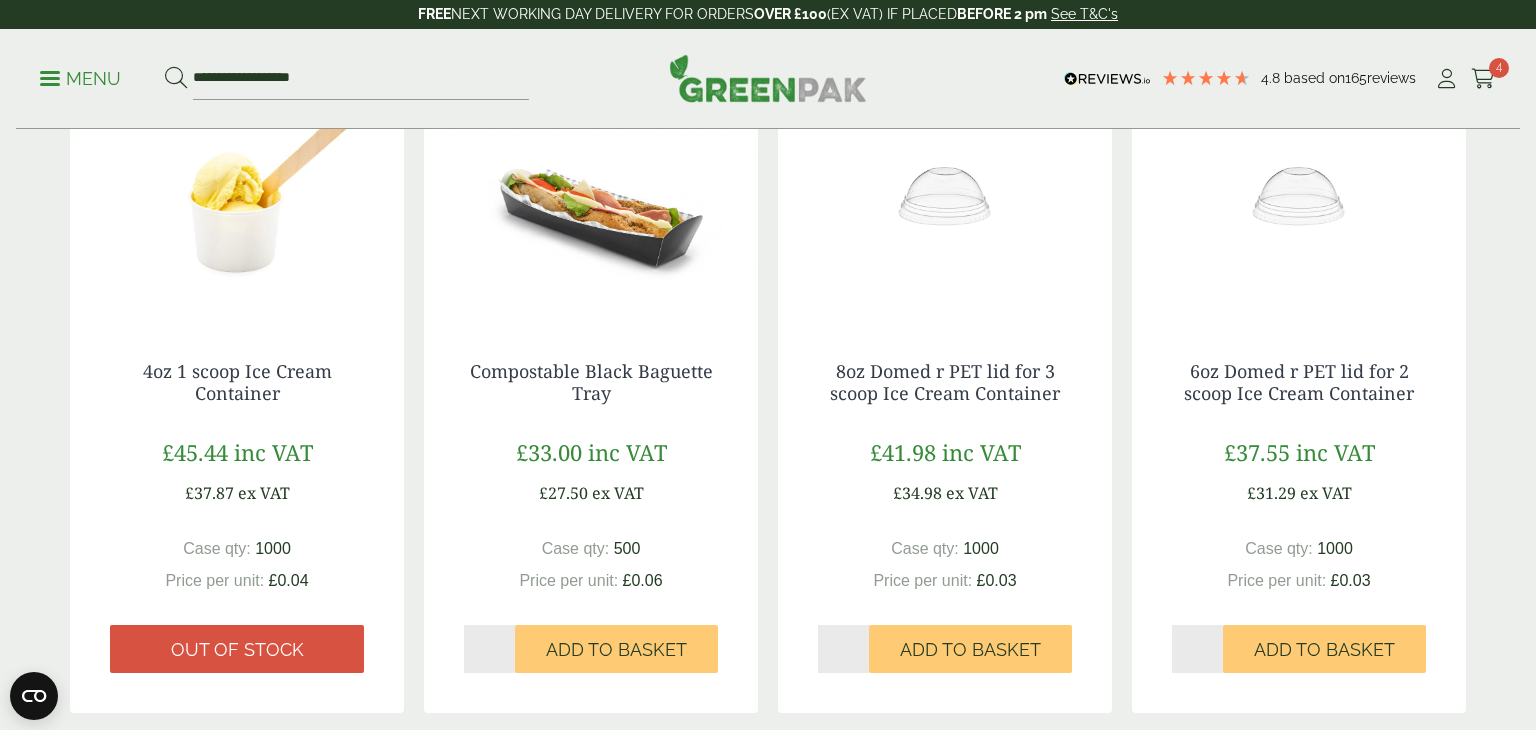 scroll, scrollTop: 492, scrollLeft: 0, axis: vertical 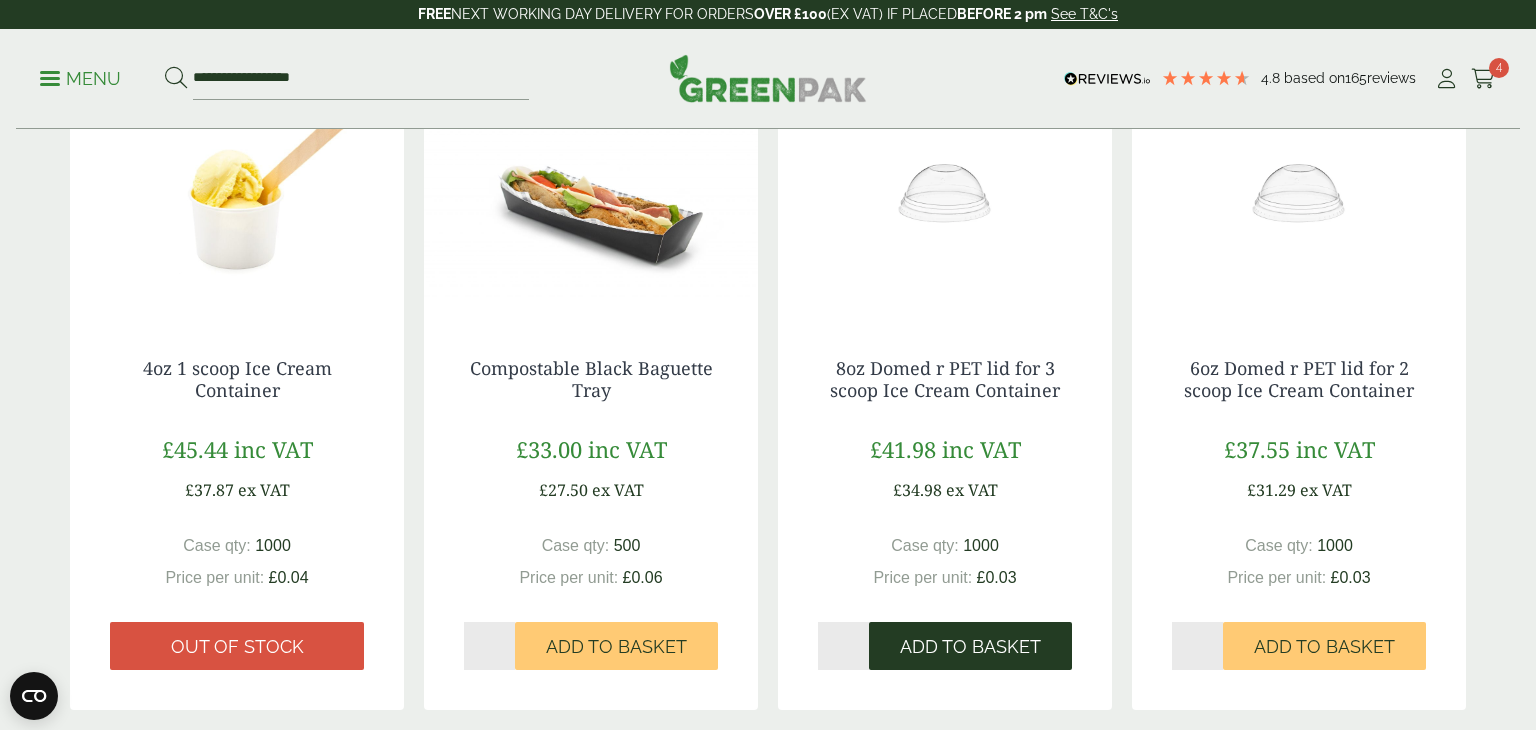 click on "Add to Basket" at bounding box center (970, 646) 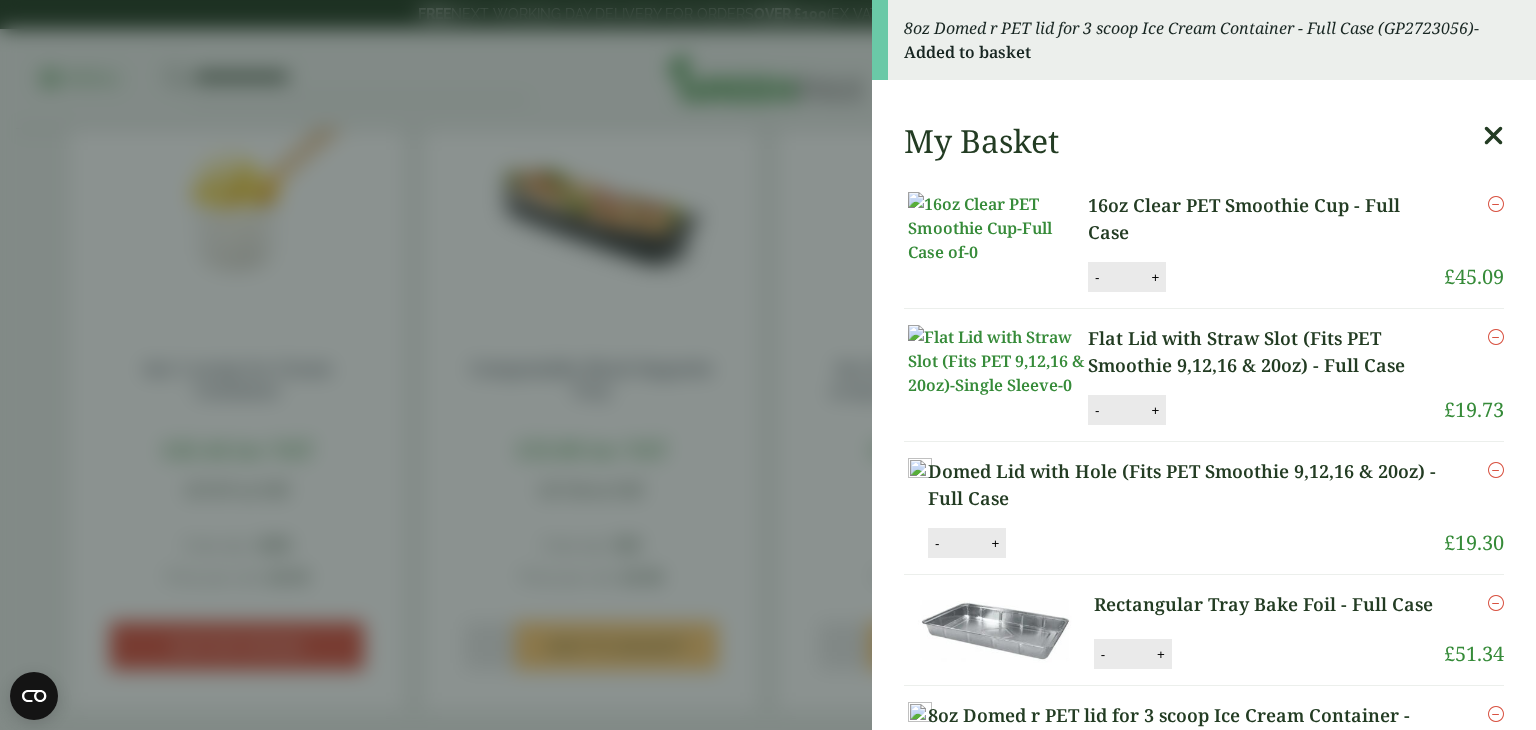click on "8oz Domed r PET lid for 3 scoop Ice Cream Container - Full Case (GP2723056)  -  Added to basket
My Basket
16oz Clear PET Smoothie Cup - Full Case
16oz Clear PET Smoothie Cup - Full Case quantity
- * +
Update
Remove £ 45.09
-" at bounding box center (768, 365) 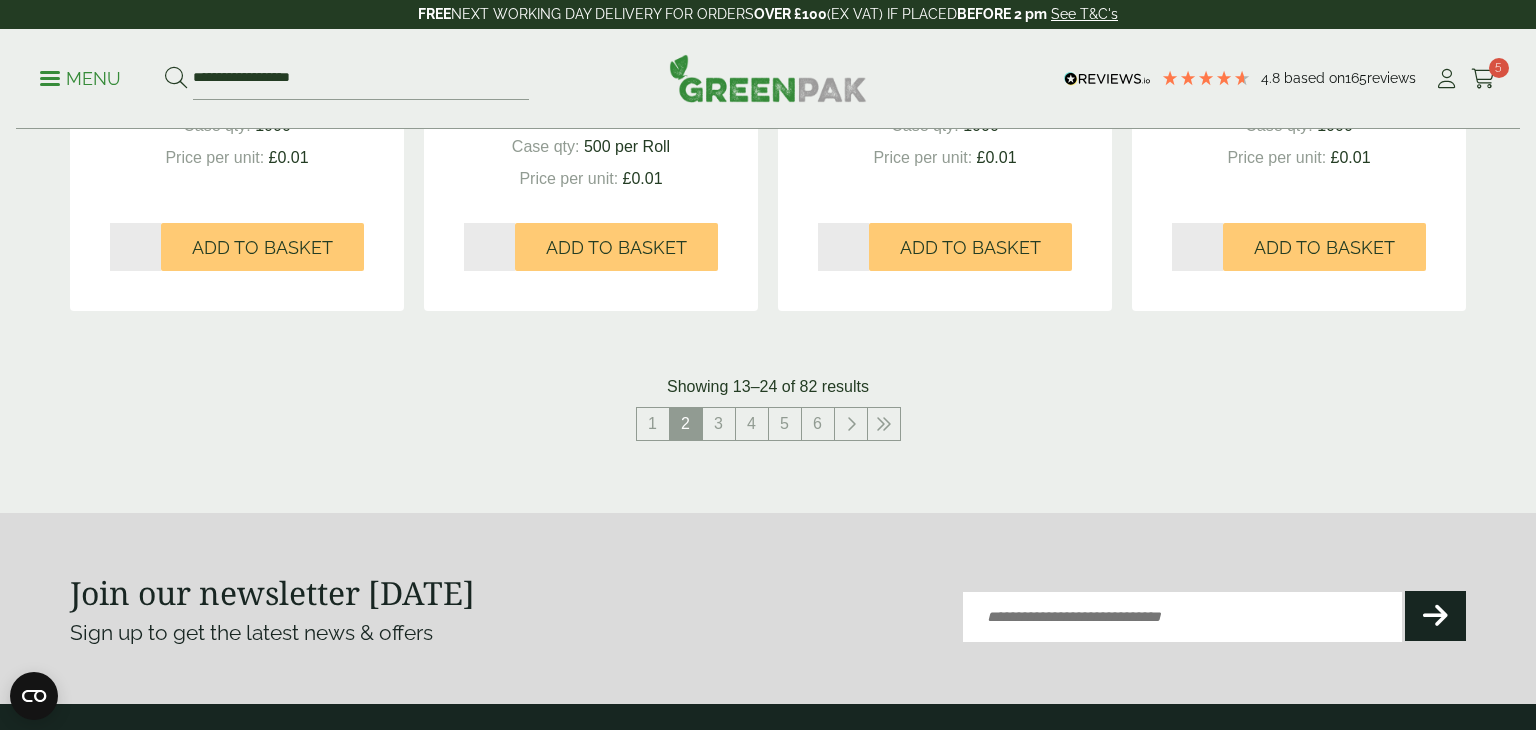 scroll, scrollTop: 2256, scrollLeft: 0, axis: vertical 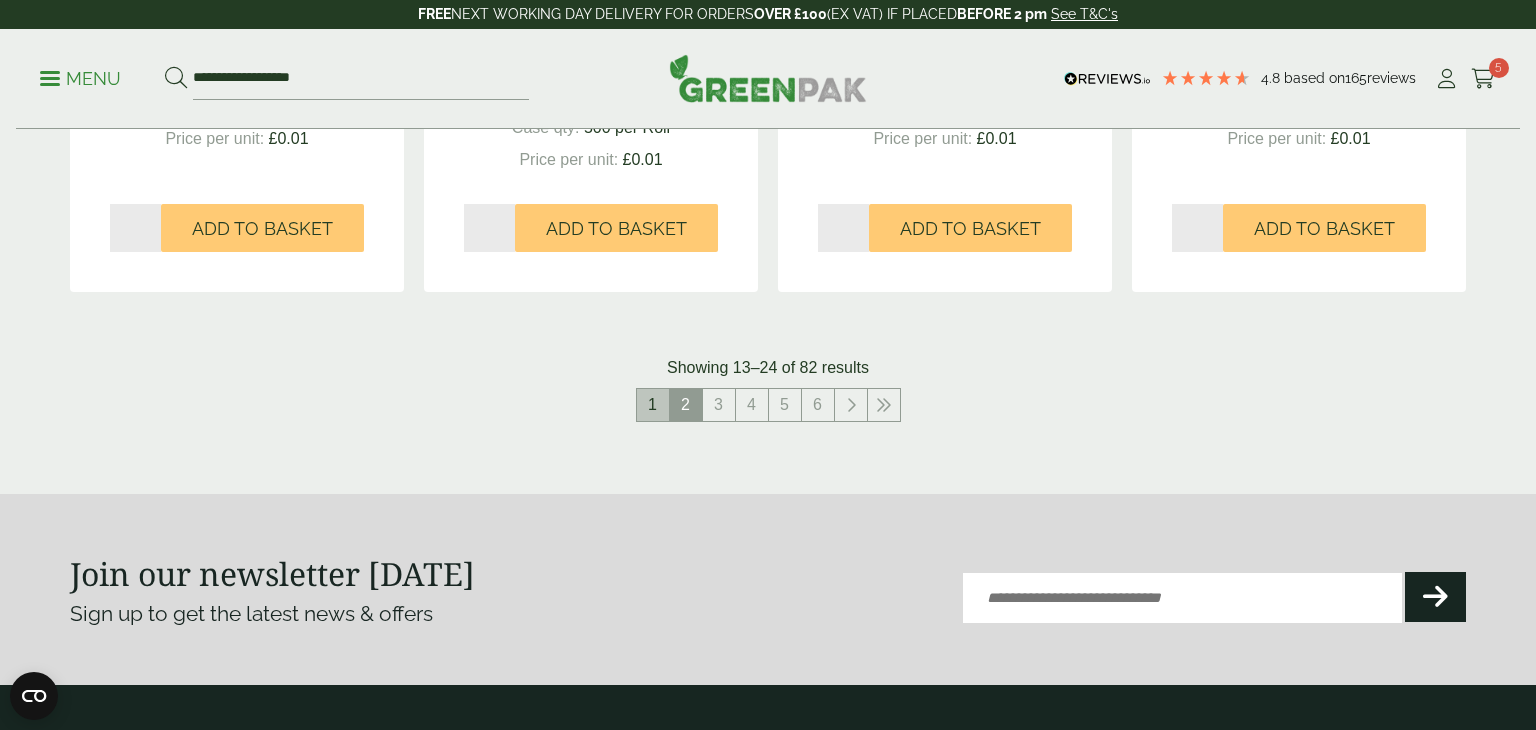 click on "1" at bounding box center (653, 405) 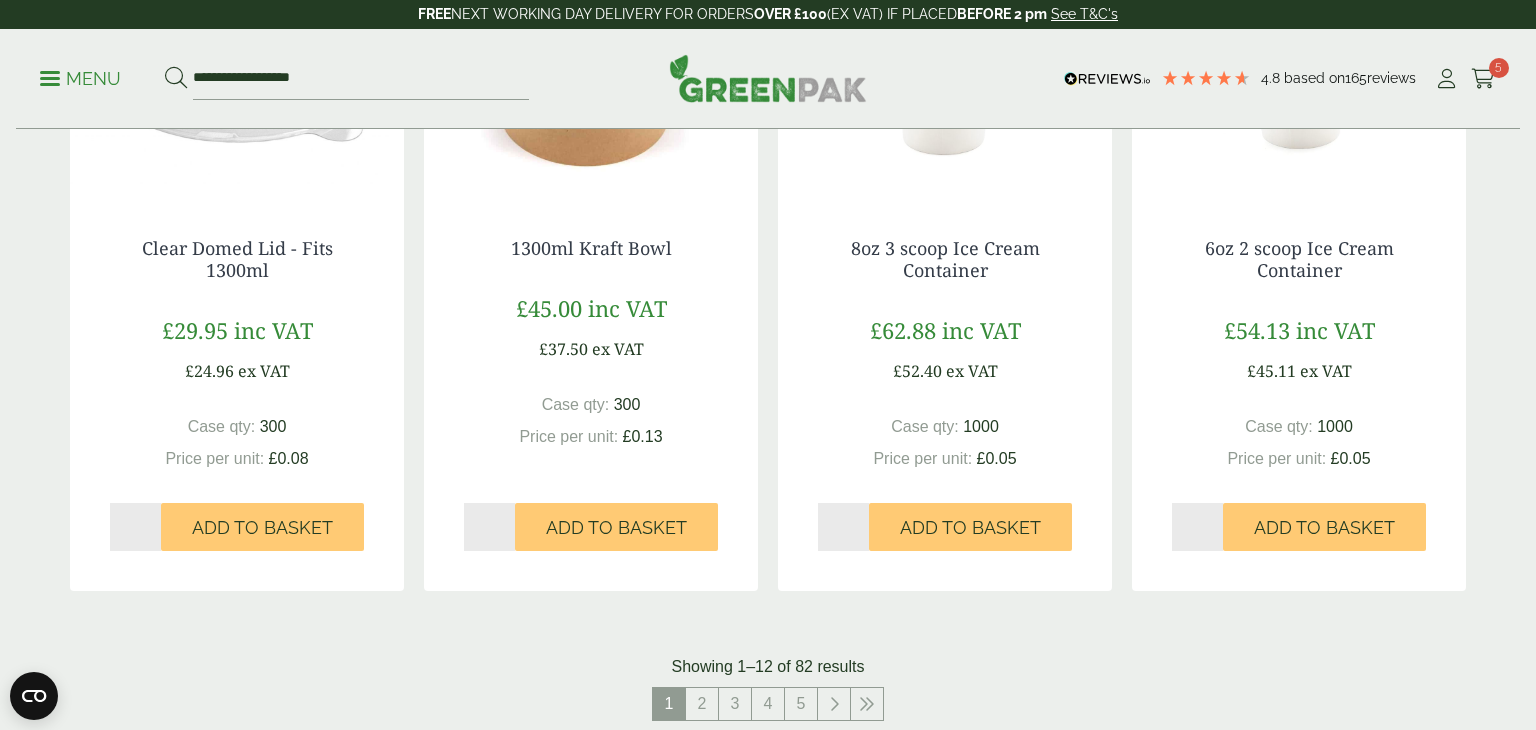 scroll, scrollTop: 1934, scrollLeft: 0, axis: vertical 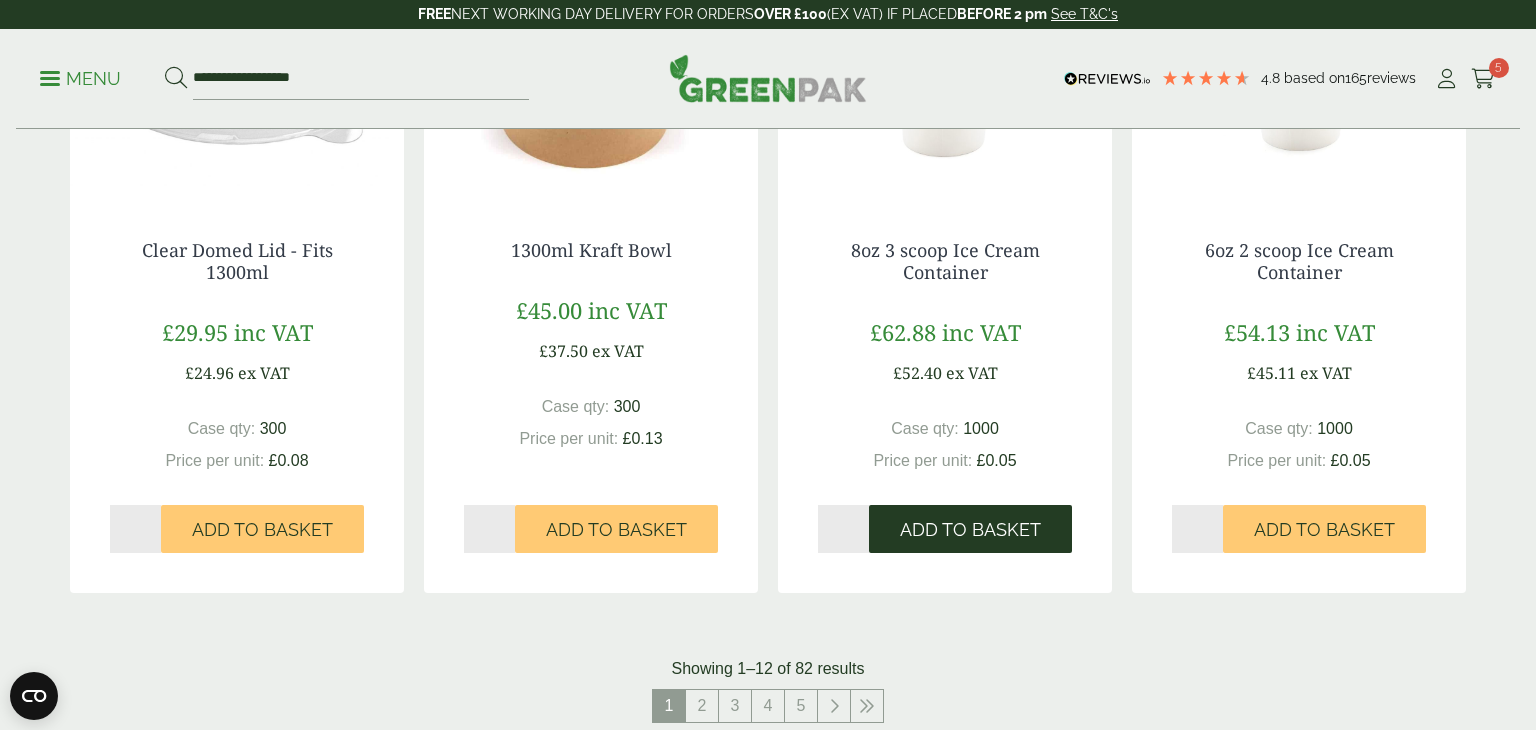click on "Add to Basket" at bounding box center [970, 529] 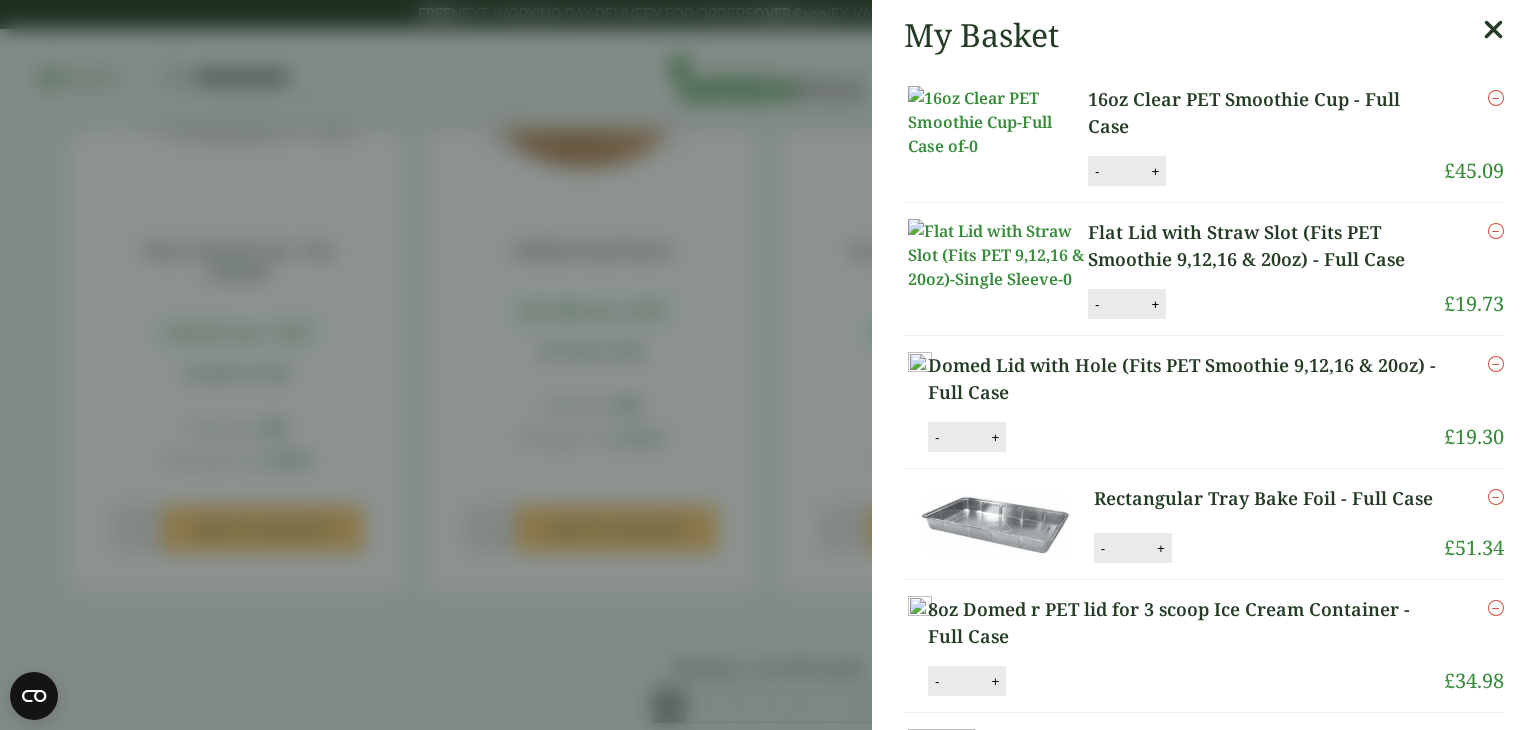 click on "My Basket
16oz Clear PET Smoothie Cup - Full Case
16oz Clear PET Smoothie Cup - Full Case quantity
- * +
Update
Remove
£ 45.09
-" at bounding box center [768, 365] 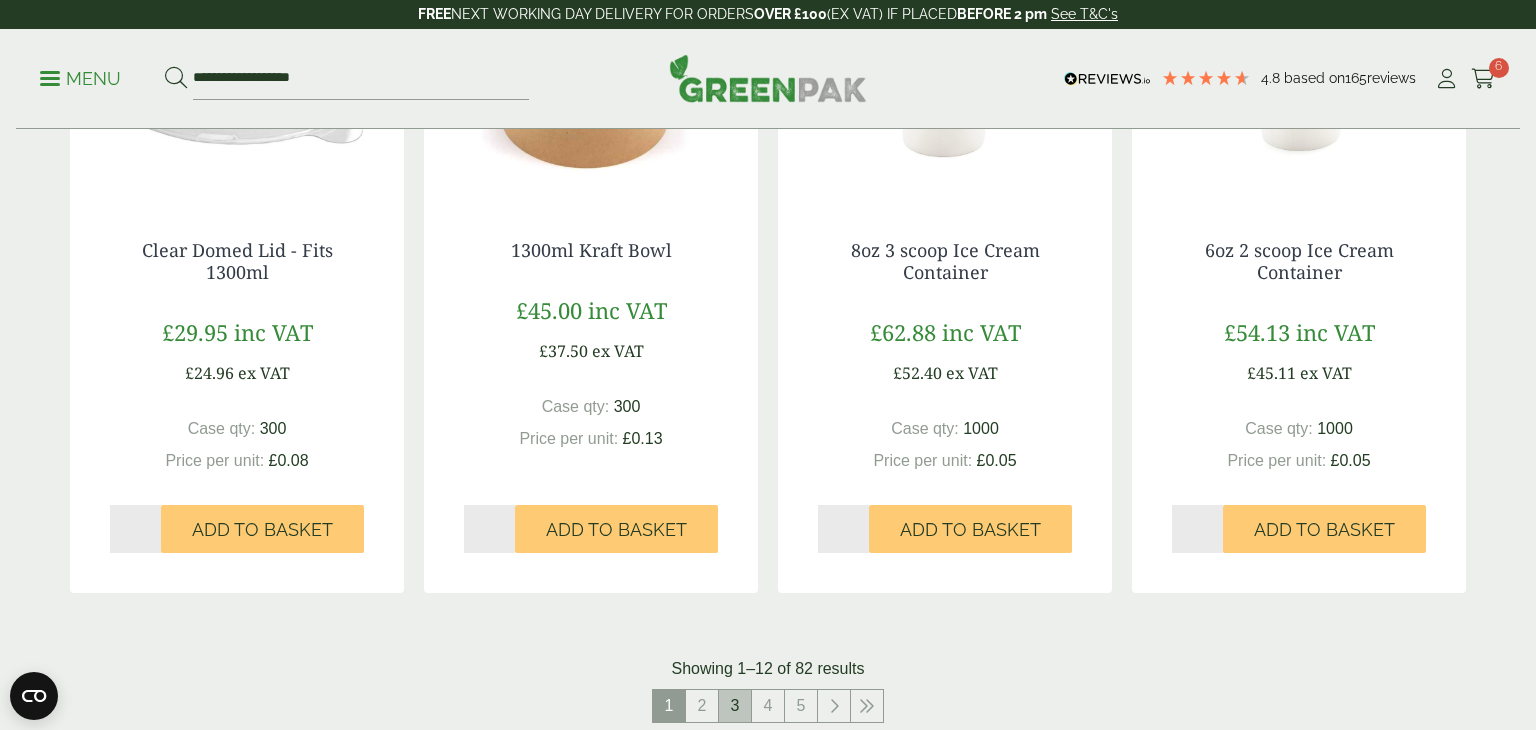 click on "3" at bounding box center [735, 706] 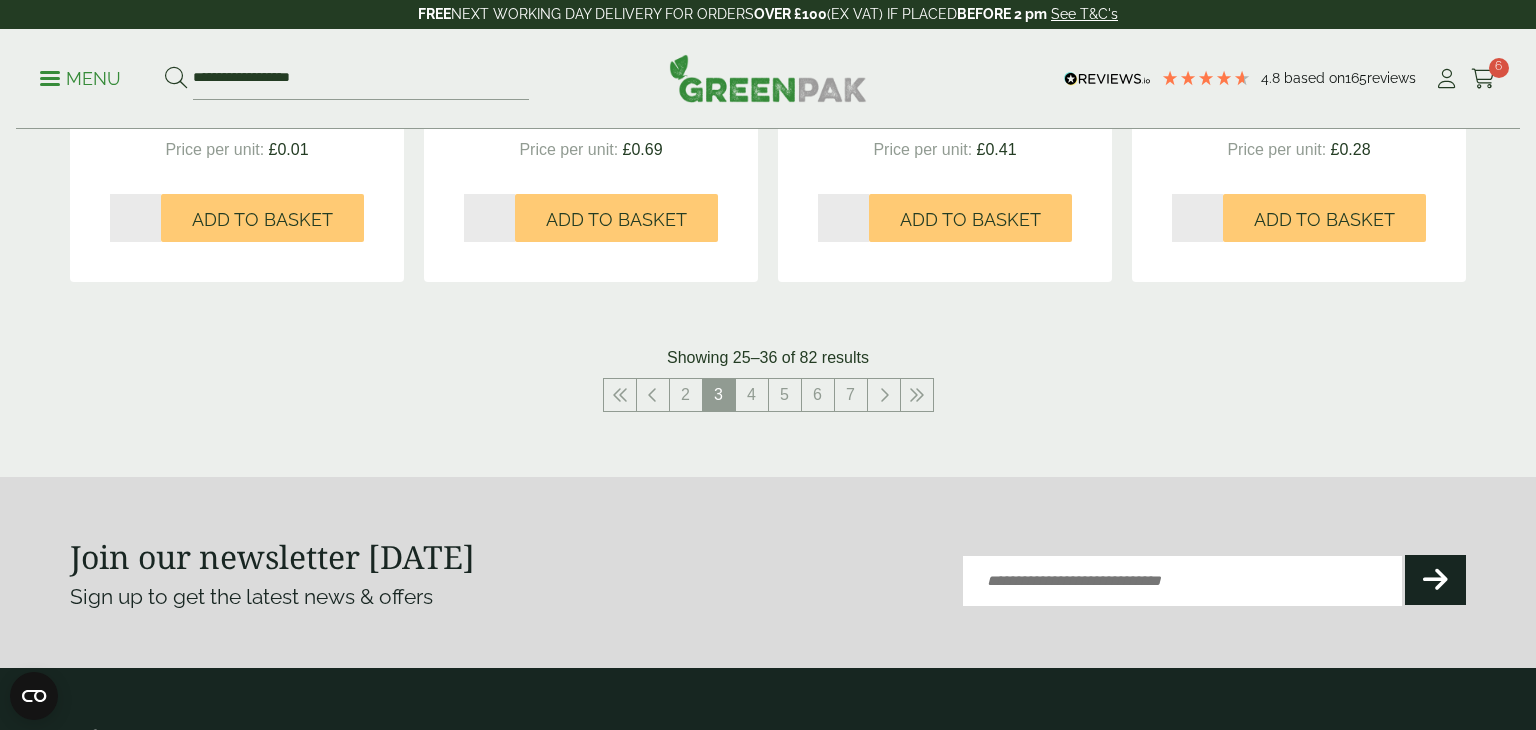 scroll, scrollTop: 2202, scrollLeft: 0, axis: vertical 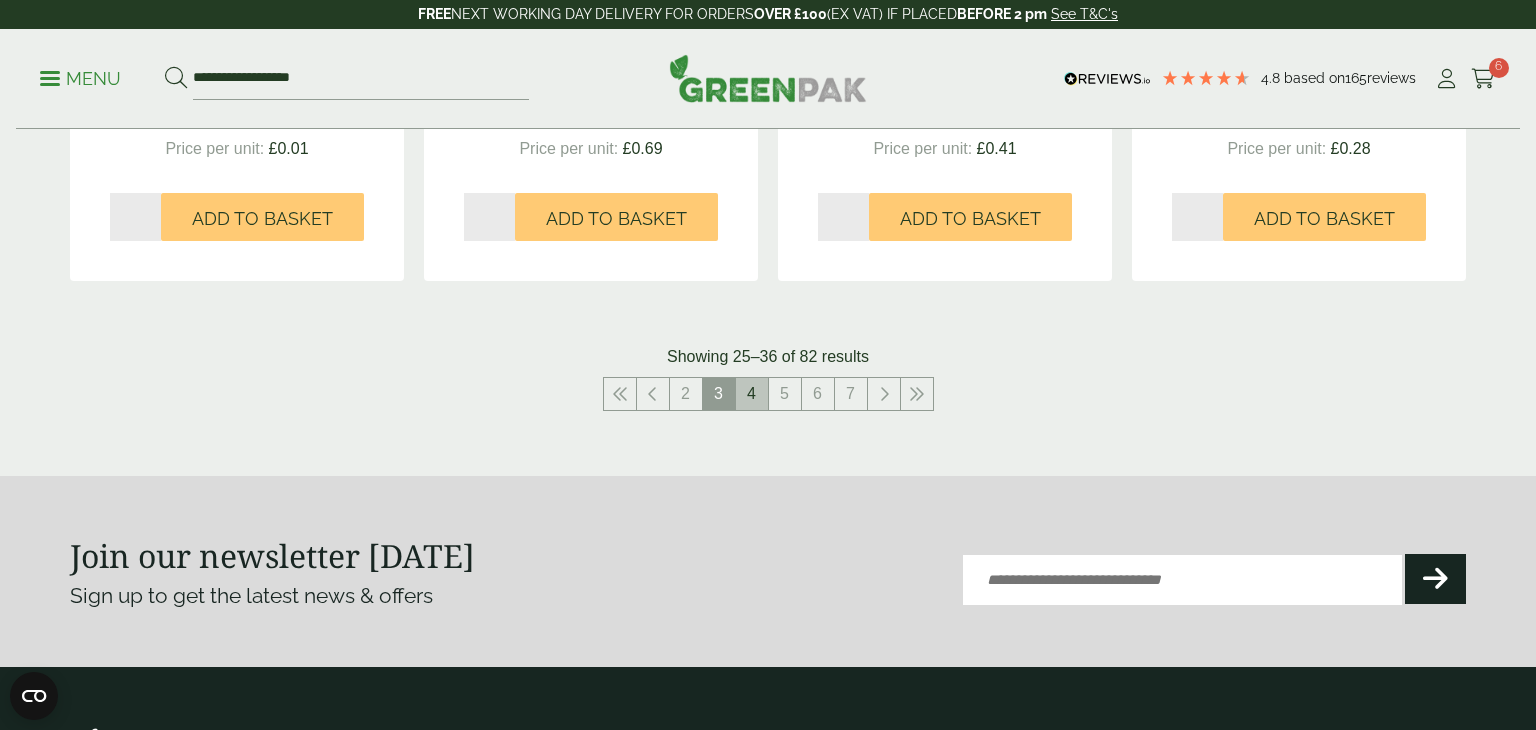 click on "4" at bounding box center (752, 394) 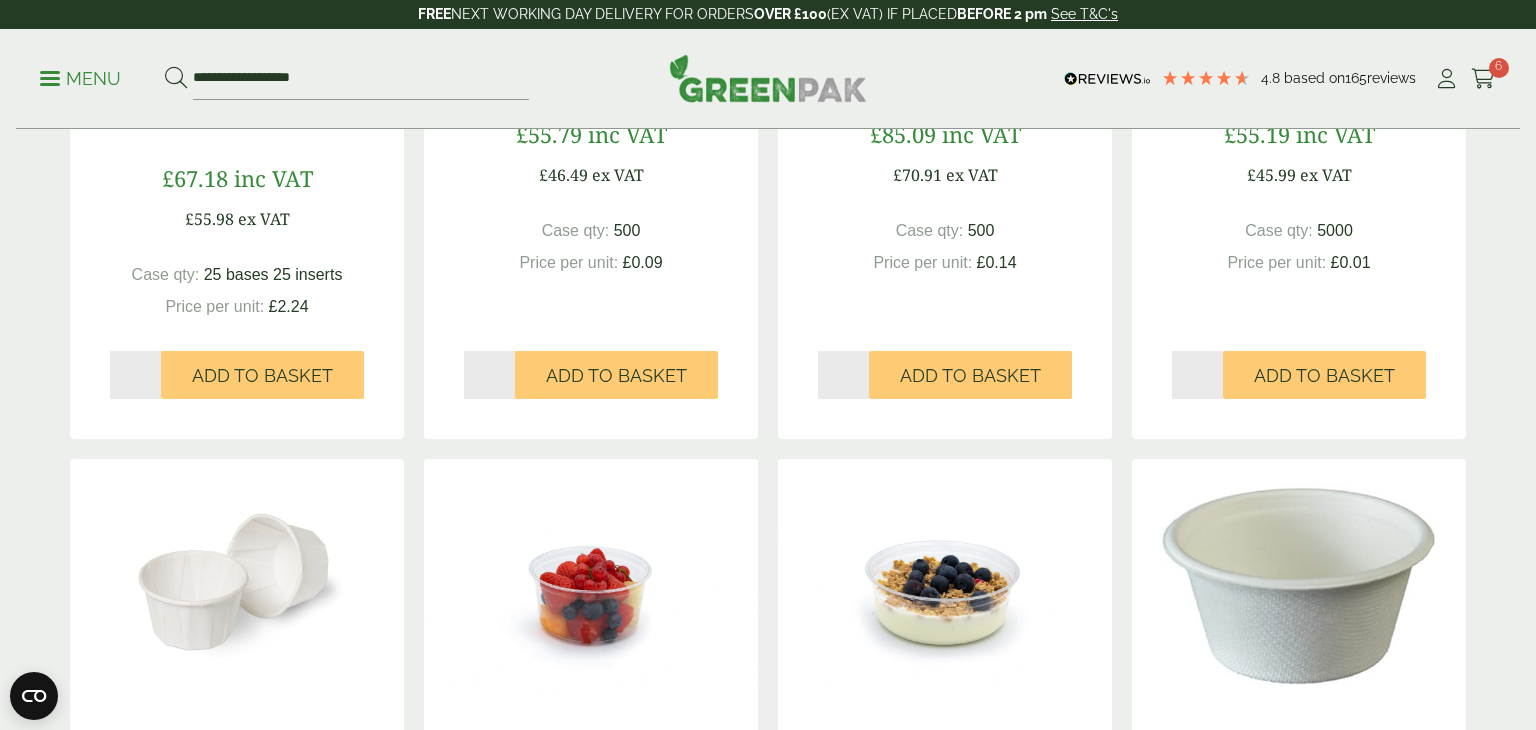 scroll, scrollTop: 1599, scrollLeft: 0, axis: vertical 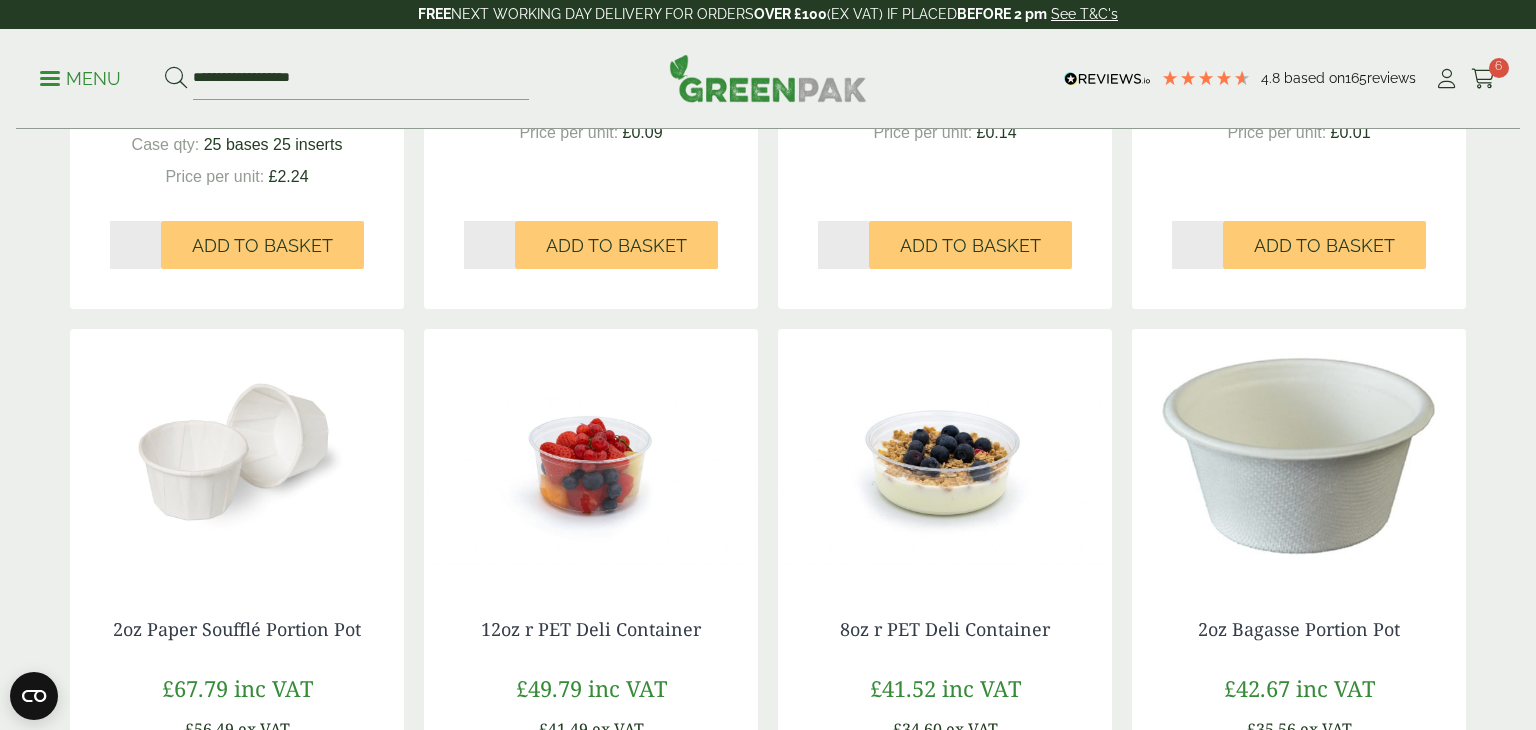 click on "Cold Food Packaging
Our extensive range of recyclable cold food packaging provides a reliable, cost-effective packaging solution for your fresh produce. Constructed from a range of materials from PET to compostable board, our packaging is sure to provide your product with a high level of protection, without compromising on presentation.
Categories
Bagasse (1)
Baguette Trays (2)
*" at bounding box center (768, -195) 